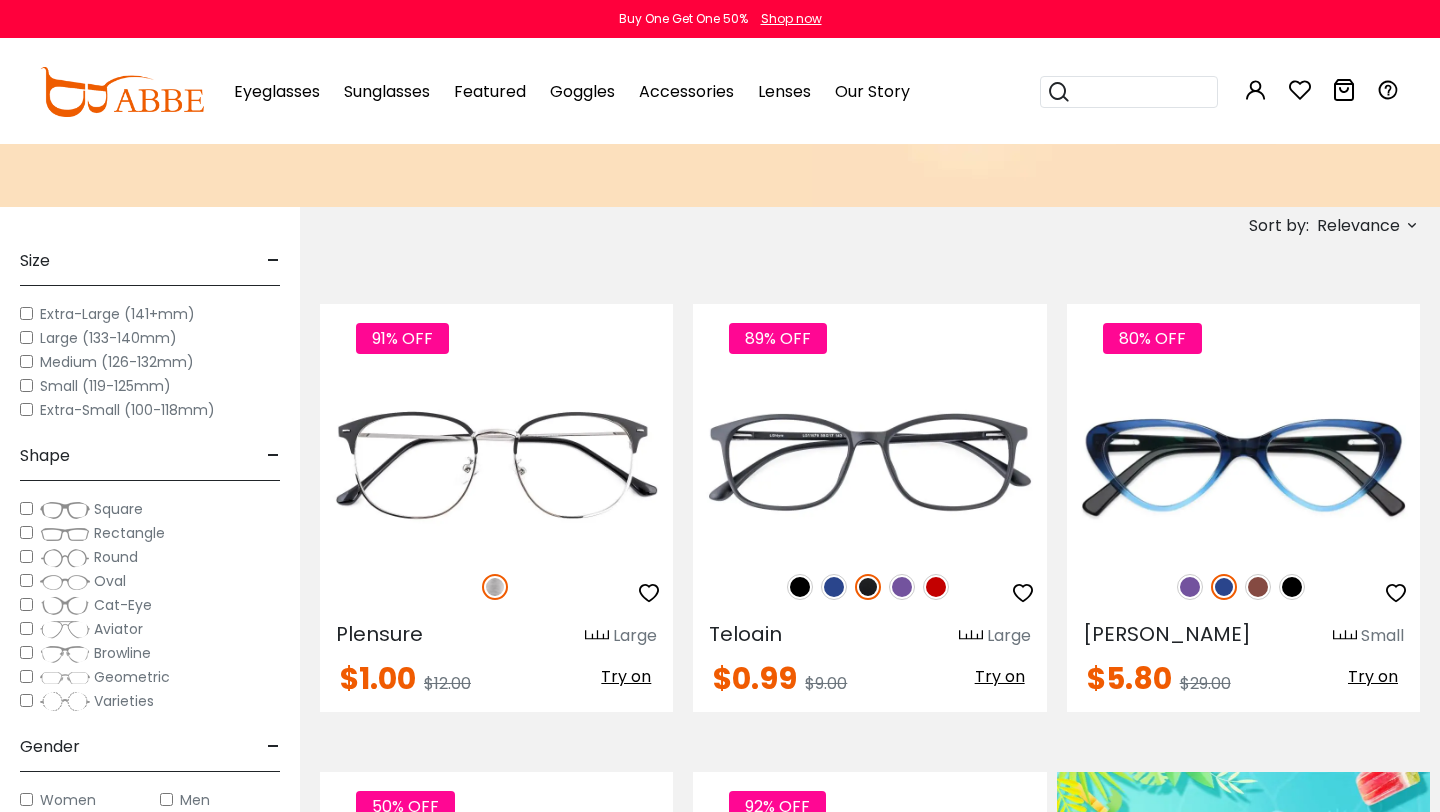 scroll, scrollTop: 0, scrollLeft: 0, axis: both 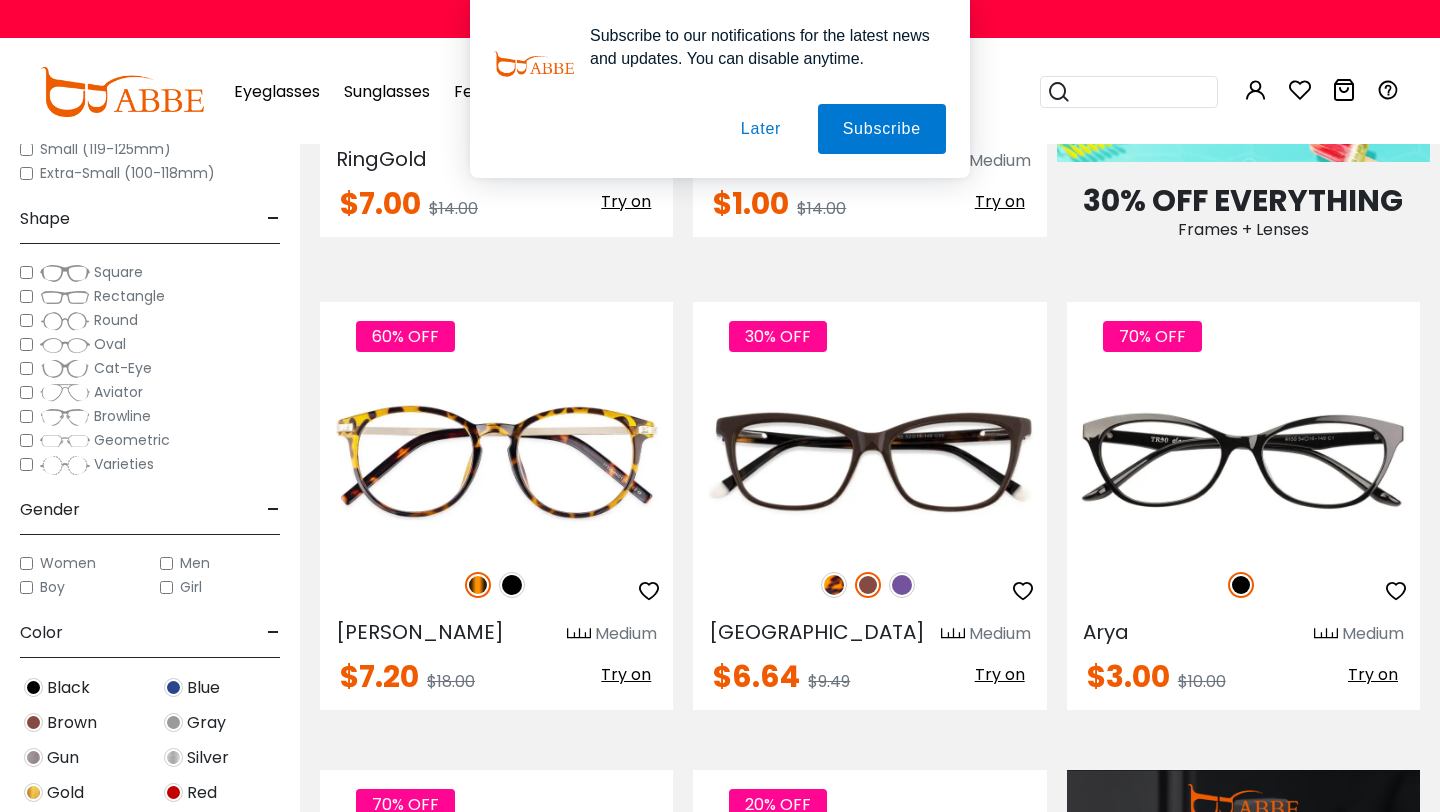 click on "Later" at bounding box center (0, 0) 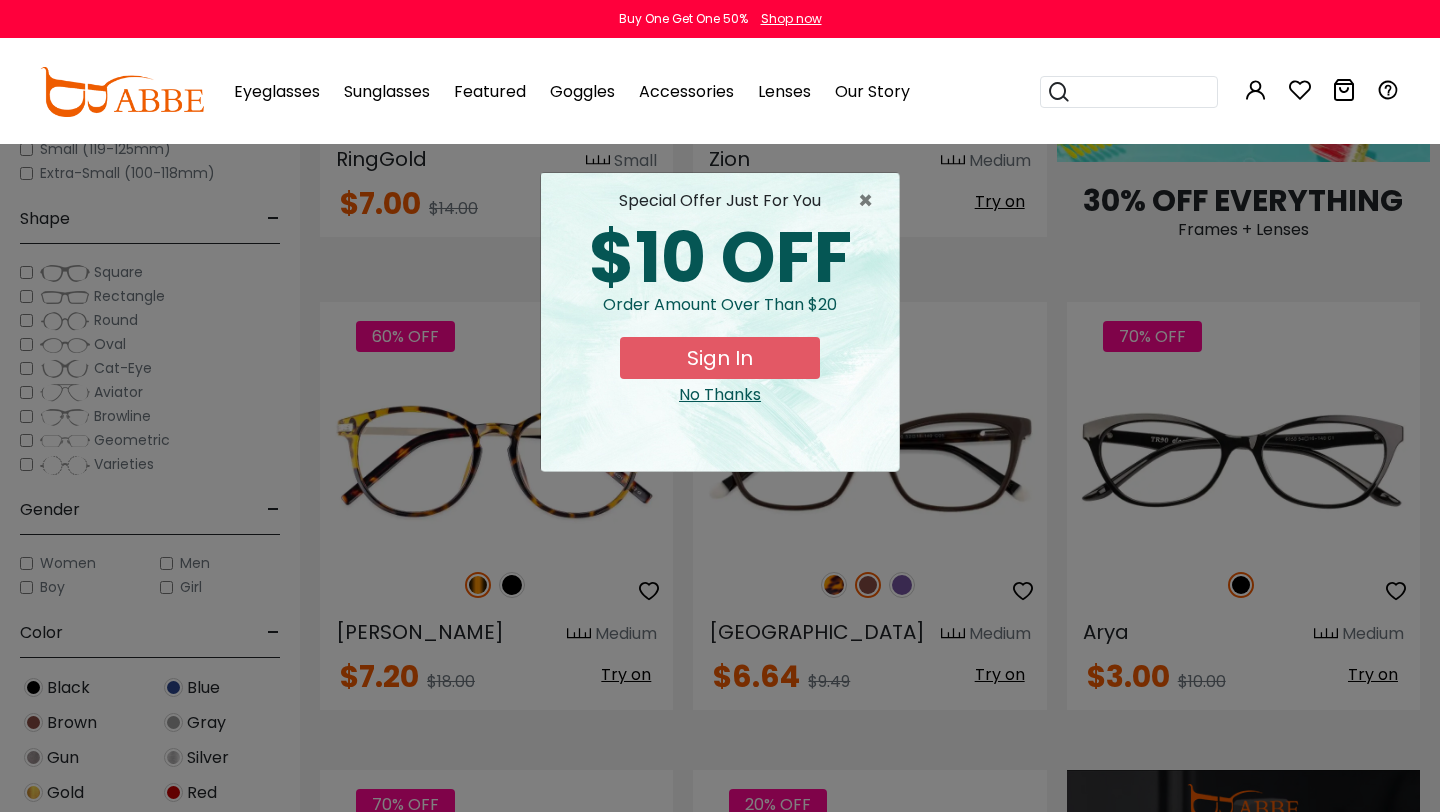 click on "Sign In" at bounding box center (720, 358) 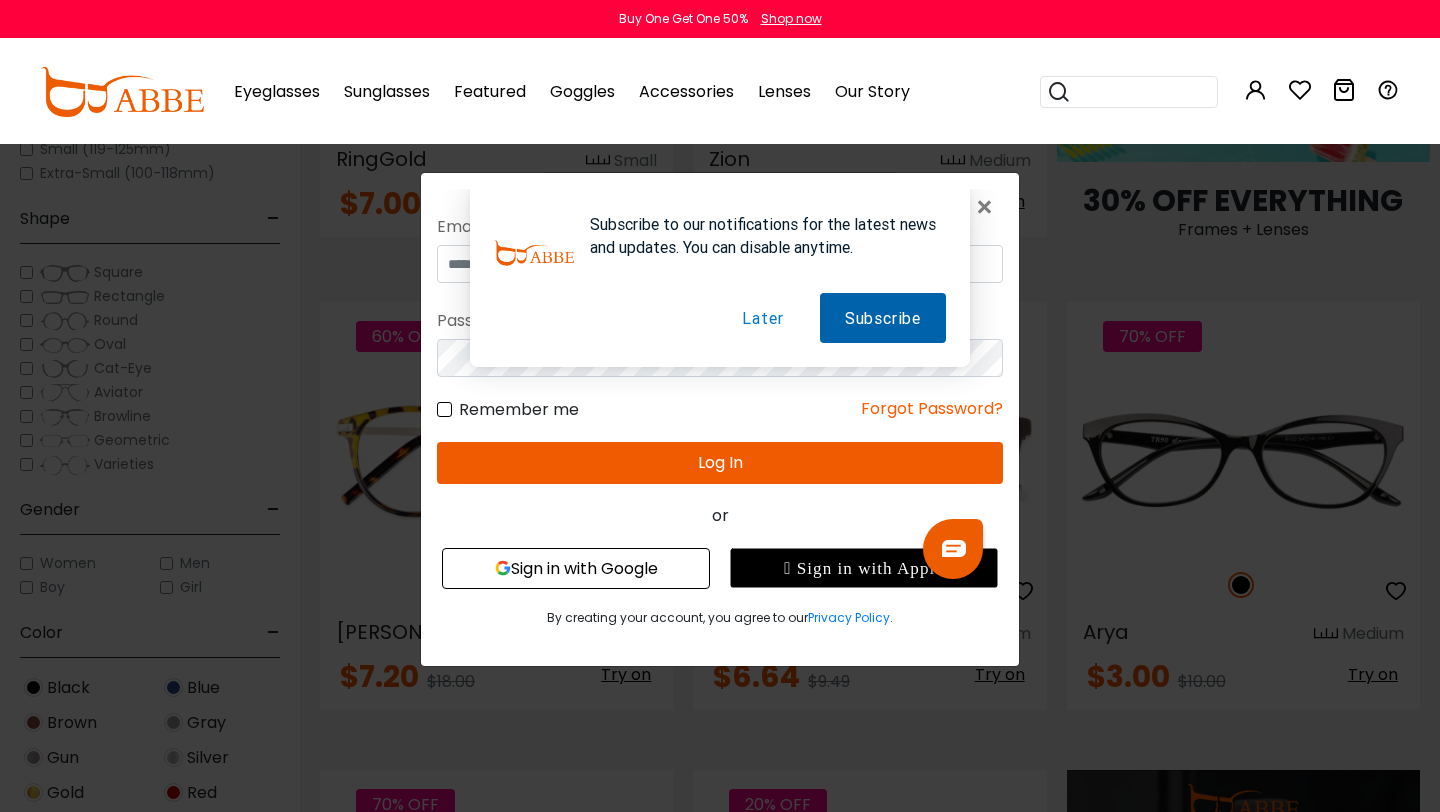 click on "Subscribe" at bounding box center [883, 317] 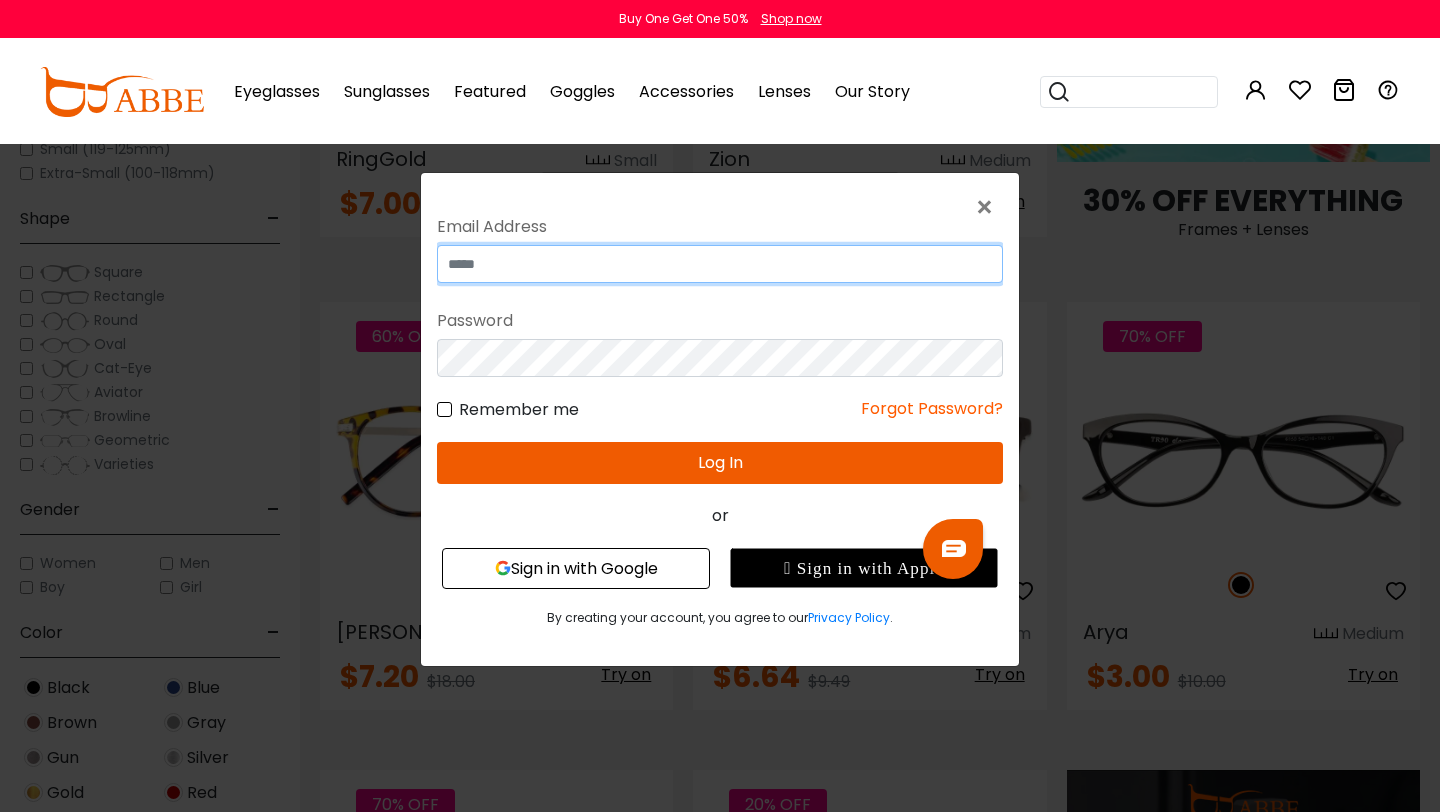 click at bounding box center (720, 263) 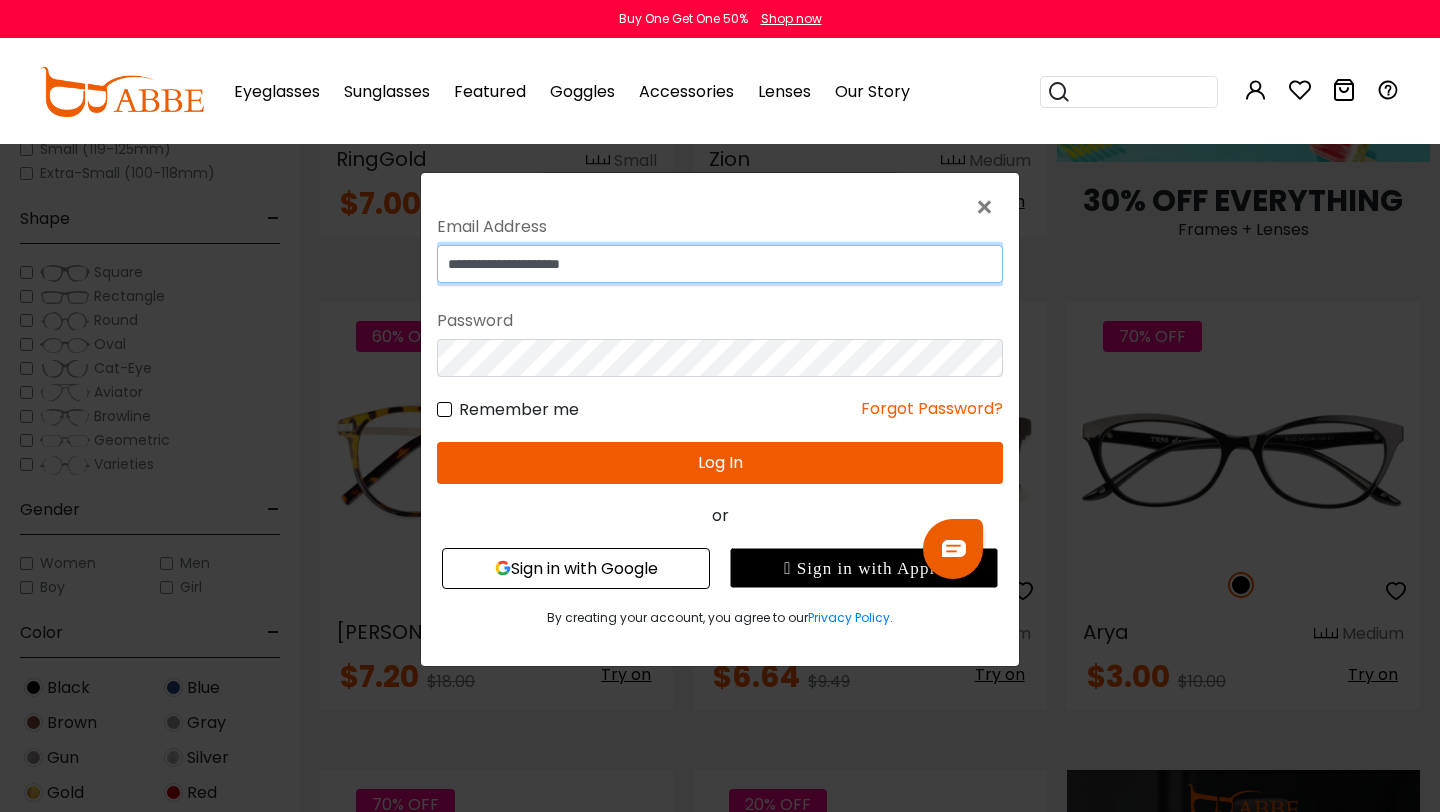 type on "**********" 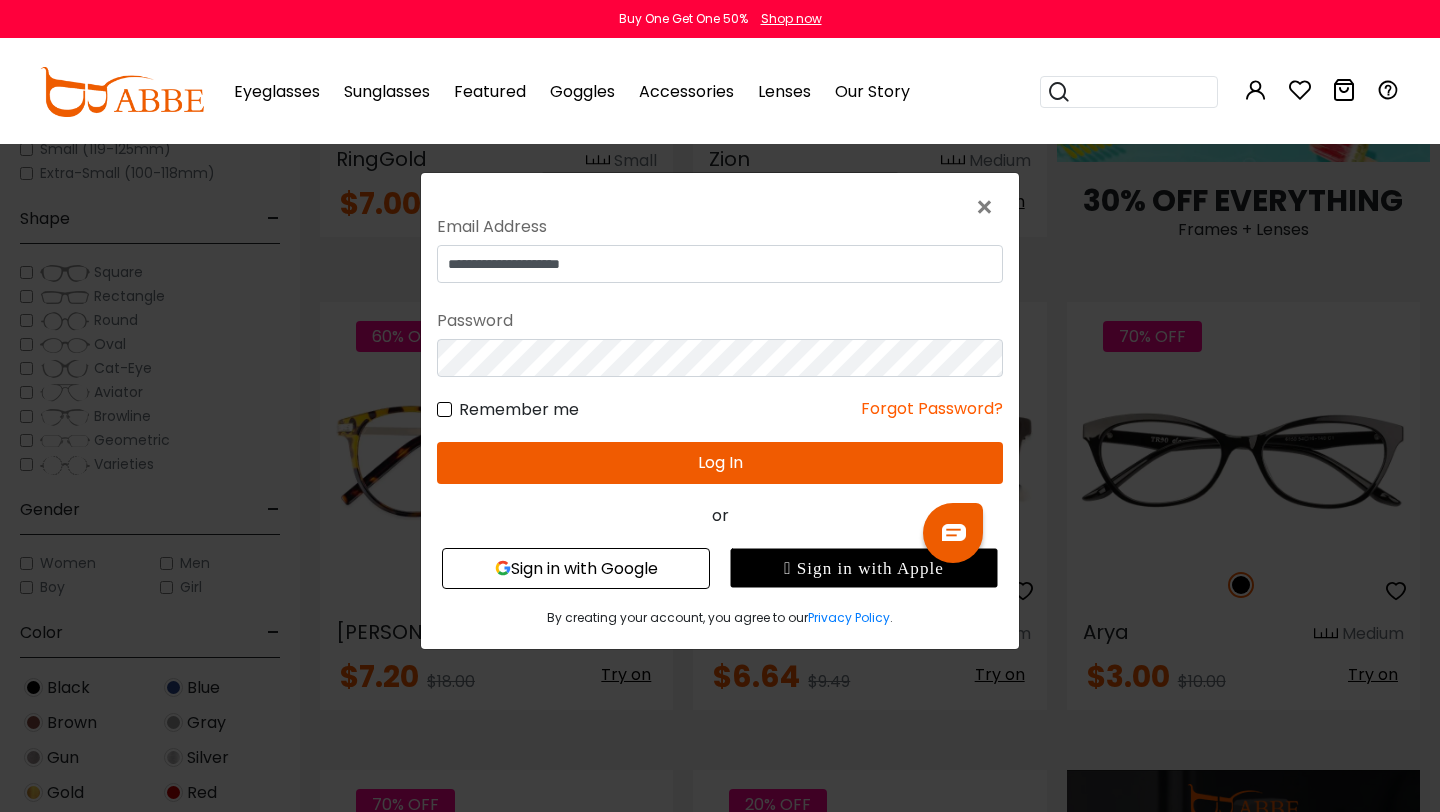 click on "Log In" at bounding box center (720, 462) 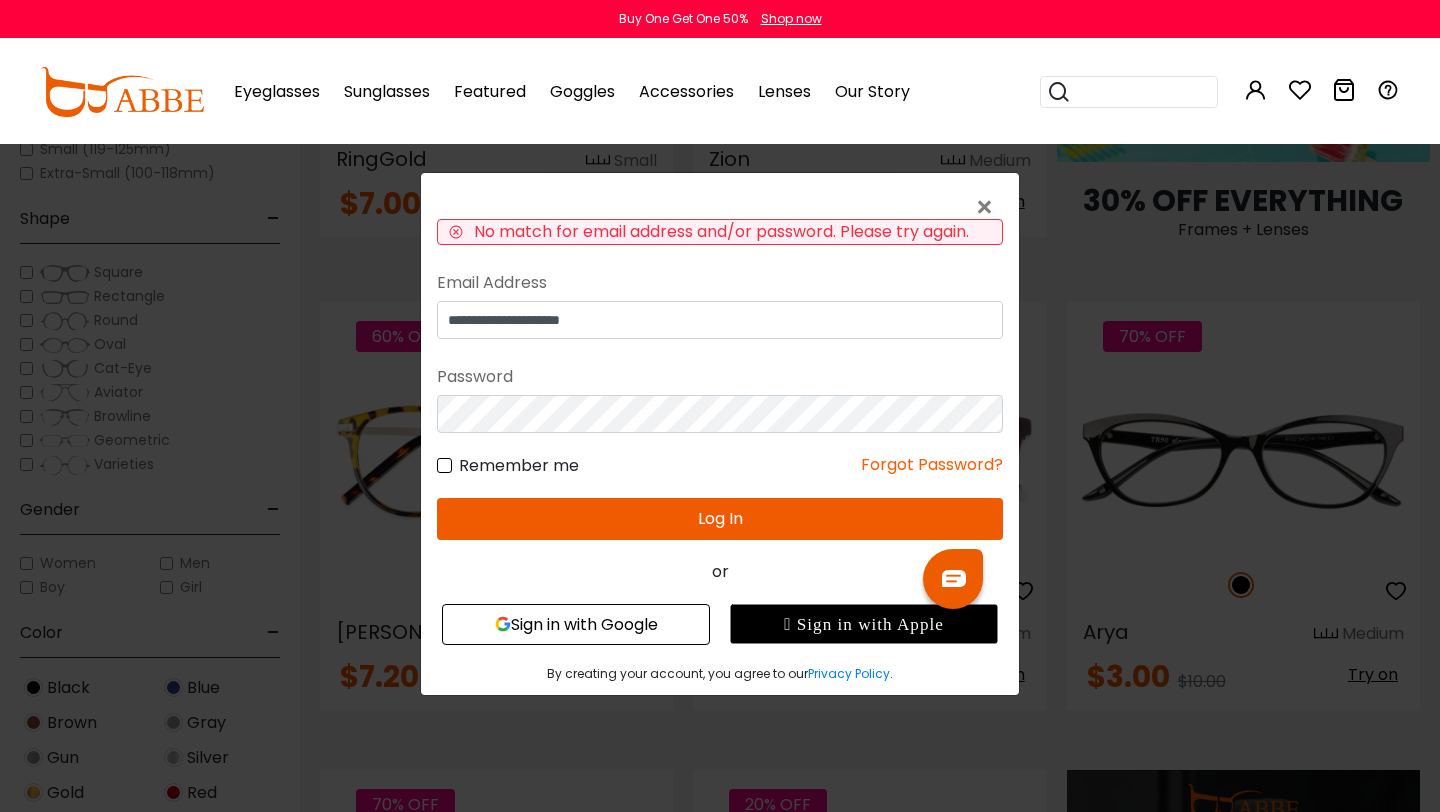 click on "Forgot Password?" at bounding box center [932, 464] 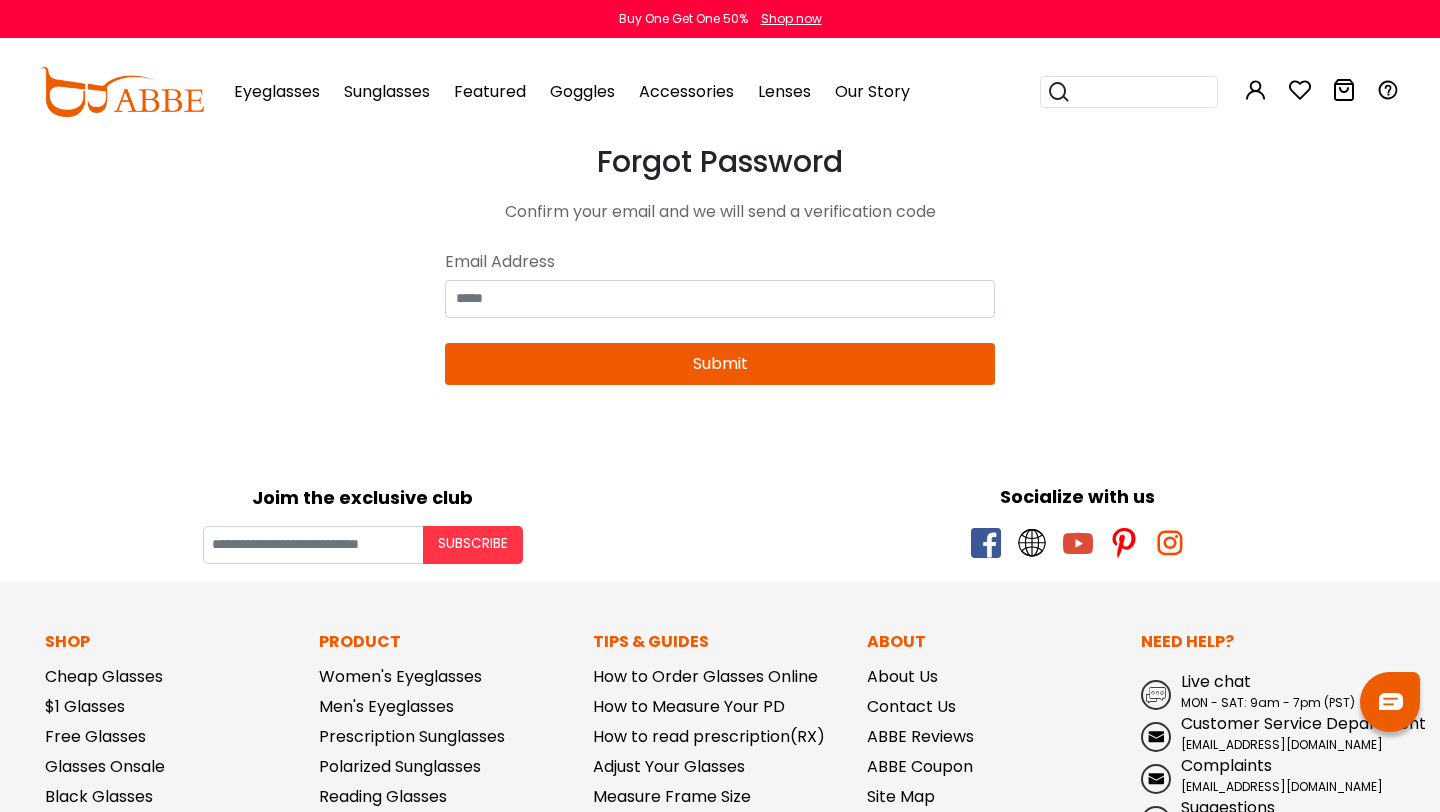 scroll, scrollTop: 0, scrollLeft: 0, axis: both 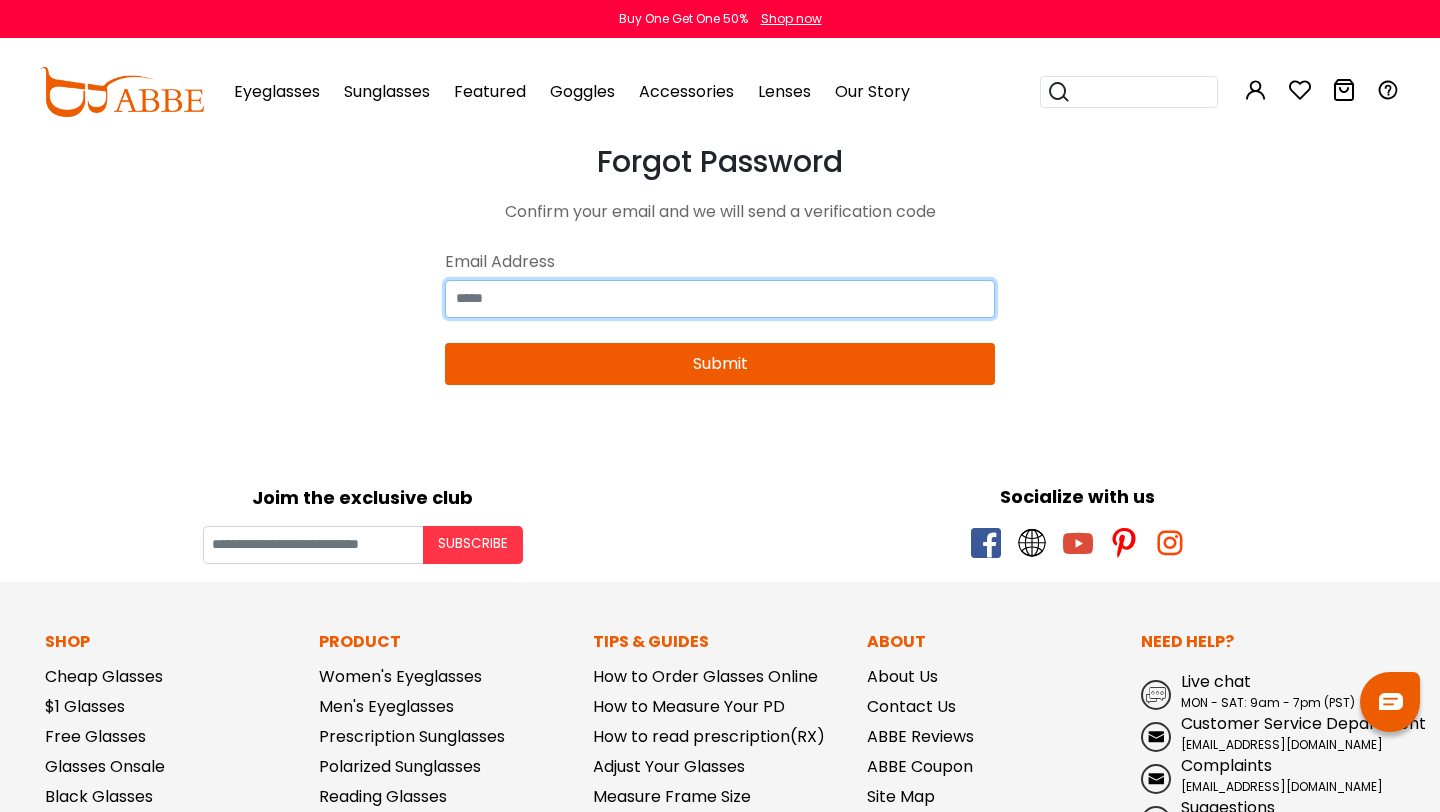 click at bounding box center [720, 299] 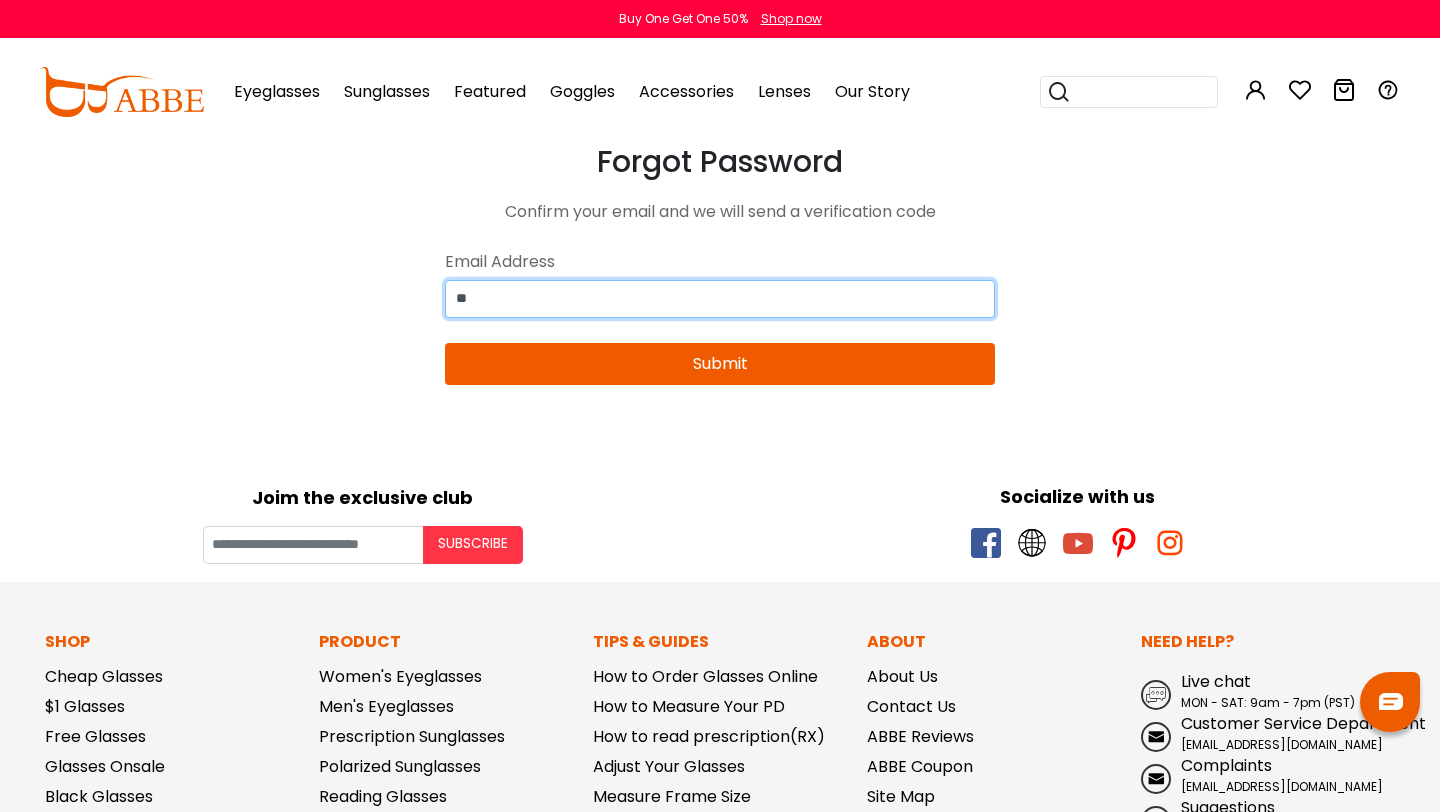 type on "**********" 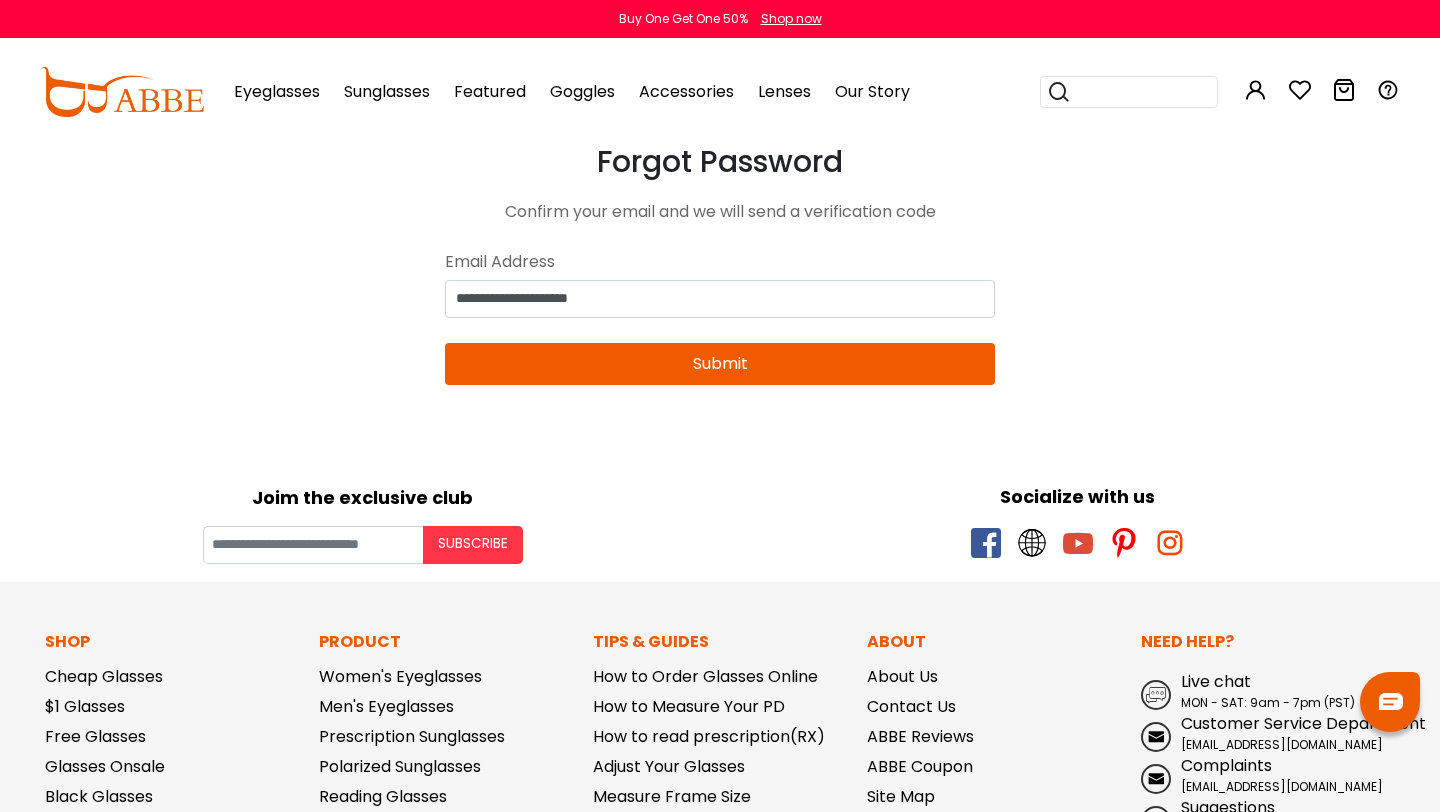 type on "**********" 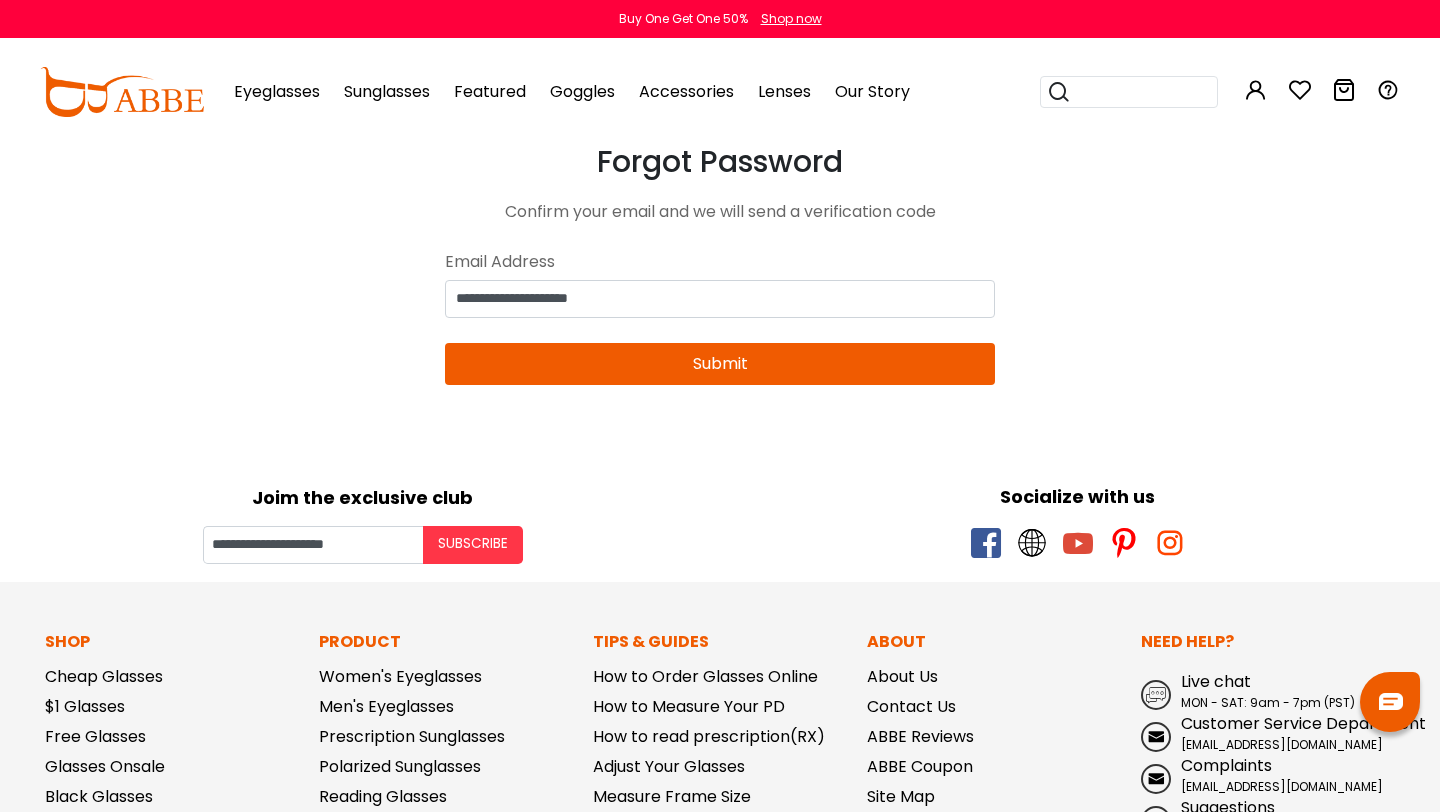 click on "Submit" at bounding box center (720, 364) 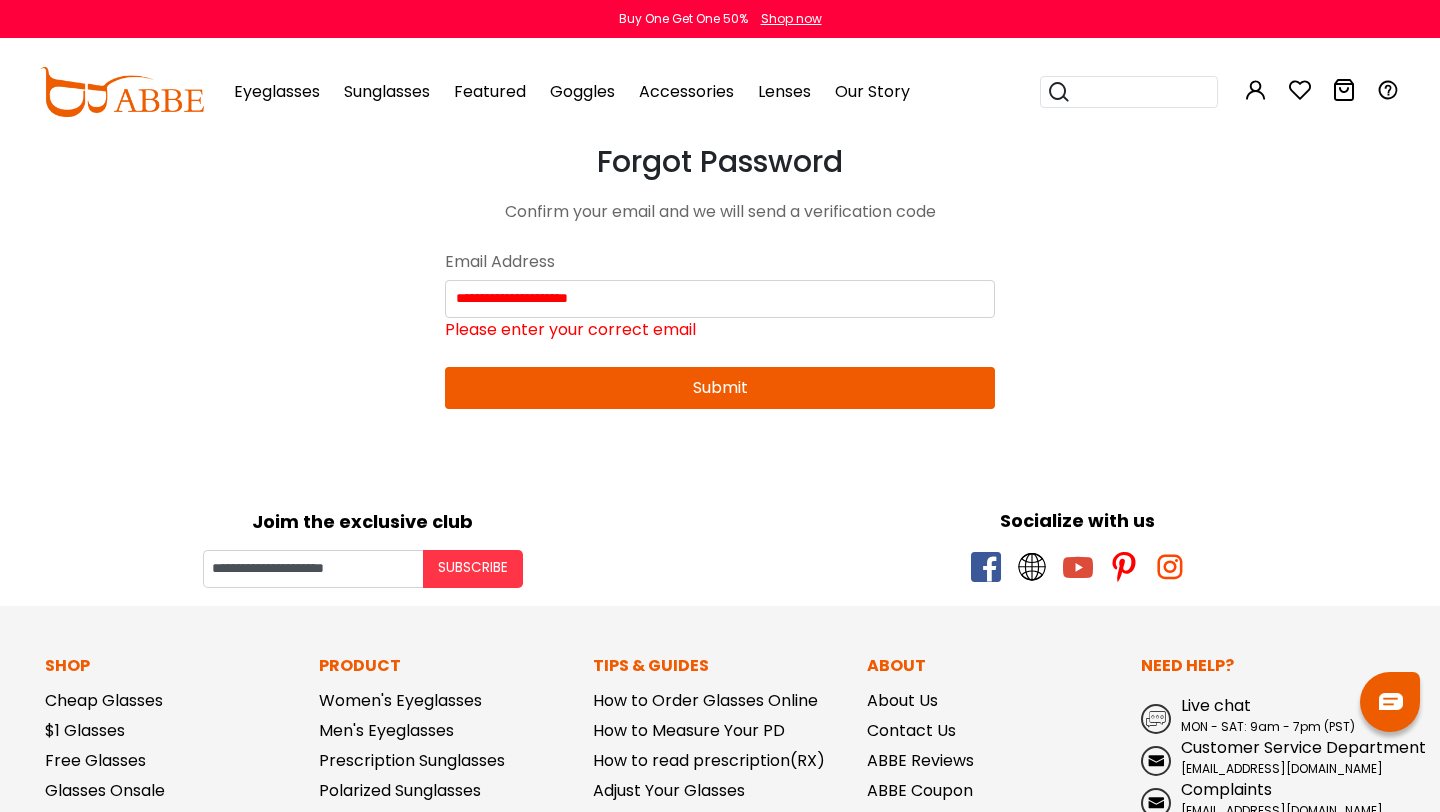 click on "Submit" at bounding box center [720, 388] 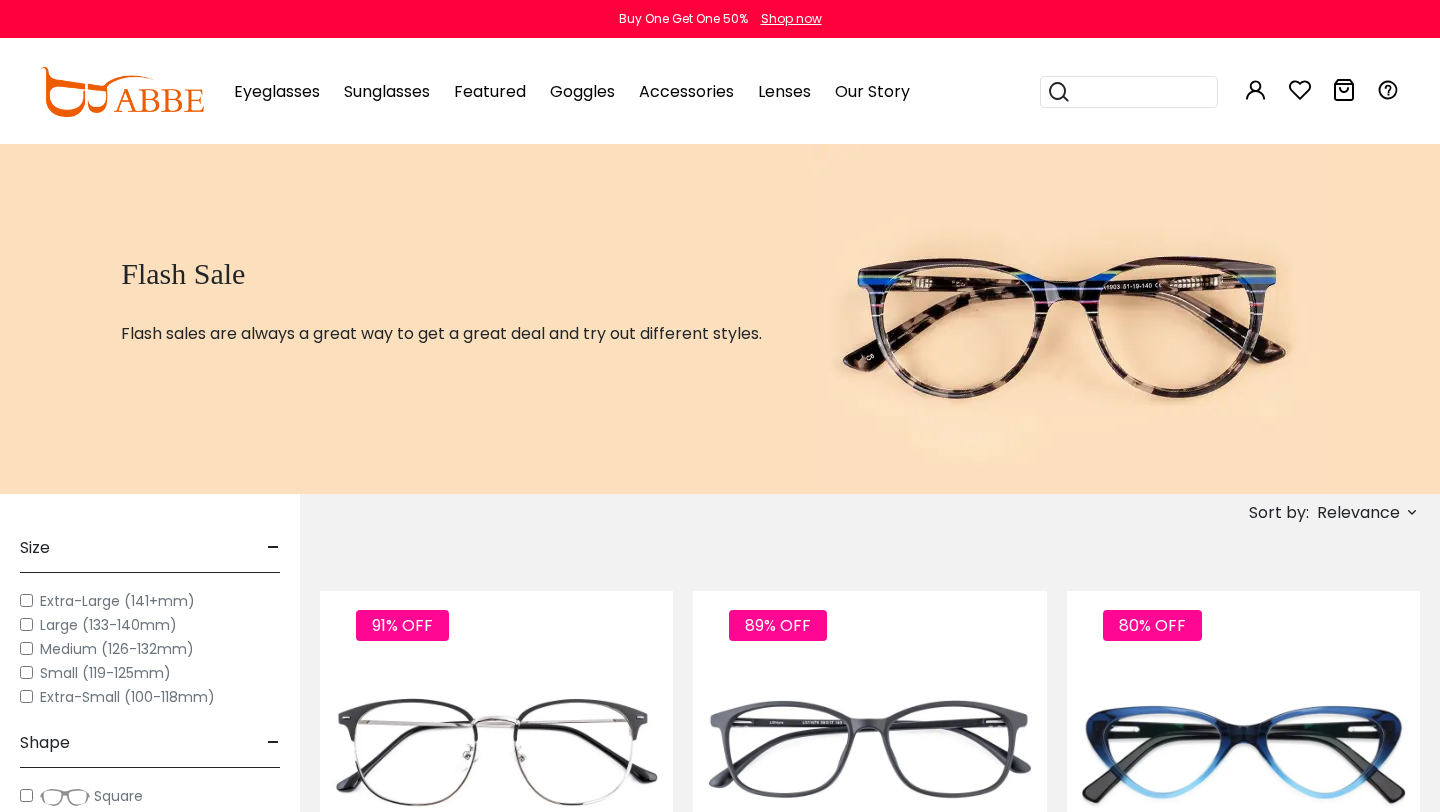 scroll, scrollTop: 0, scrollLeft: 0, axis: both 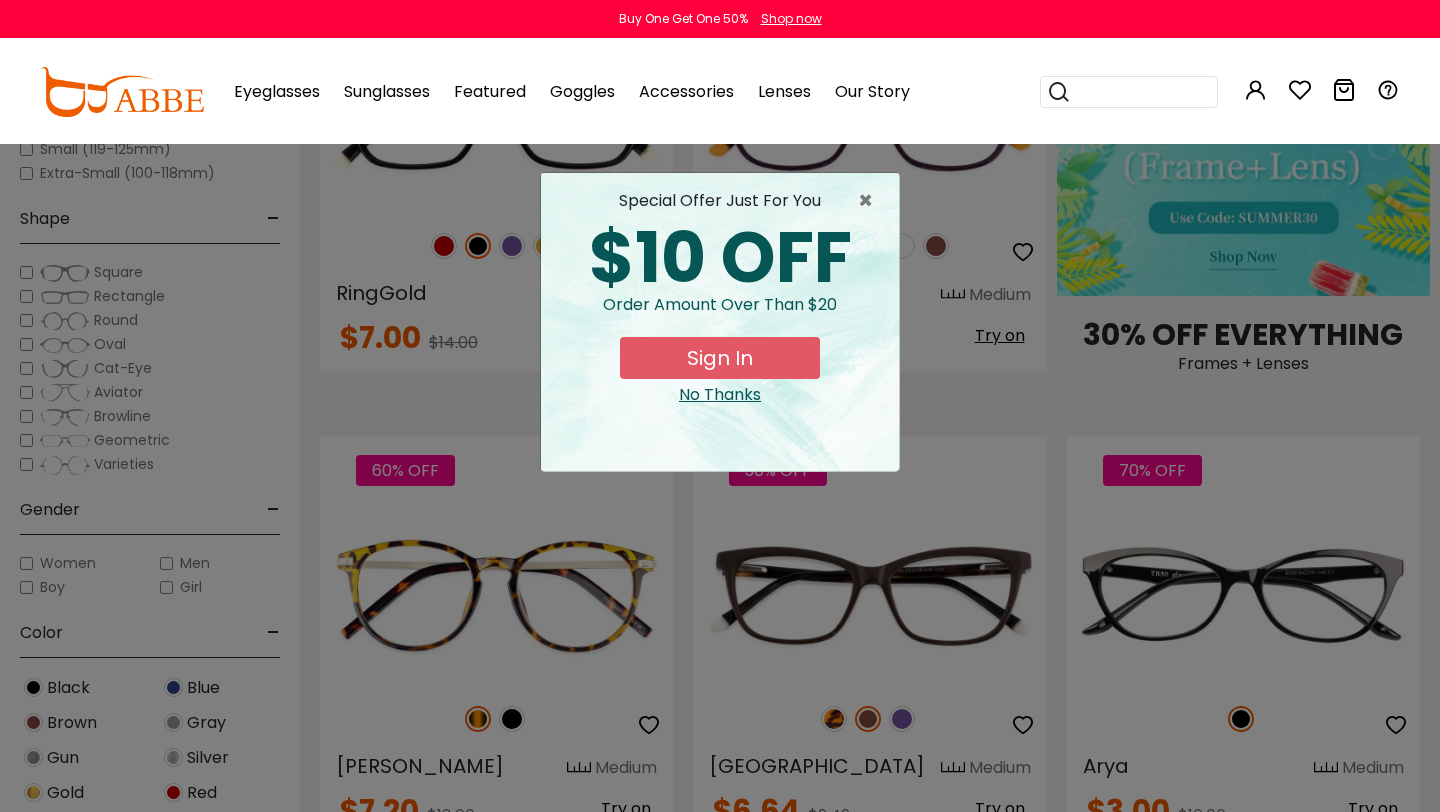 click on "Sign In" at bounding box center (720, 358) 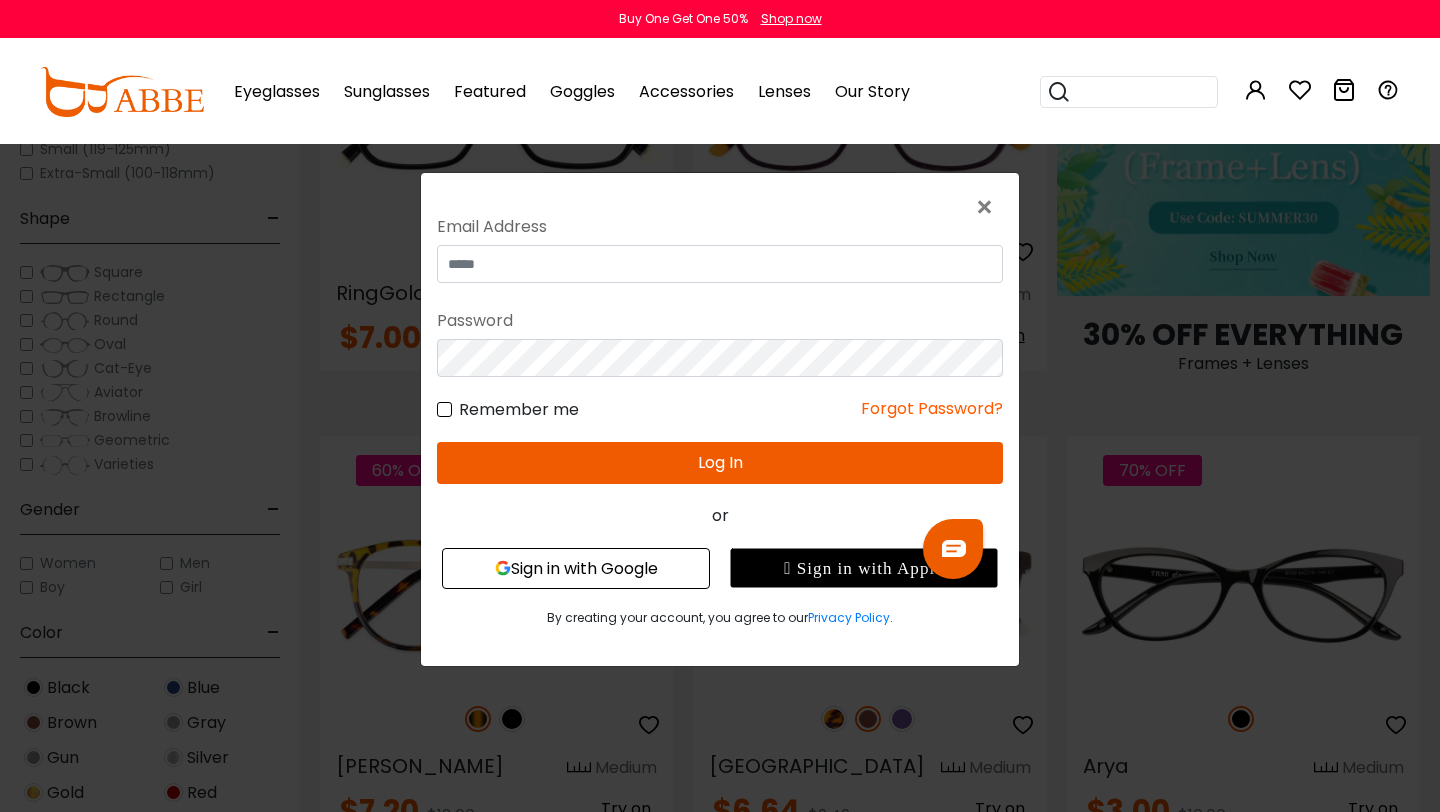 click on "Sign in with Google" at bounding box center [576, 567] 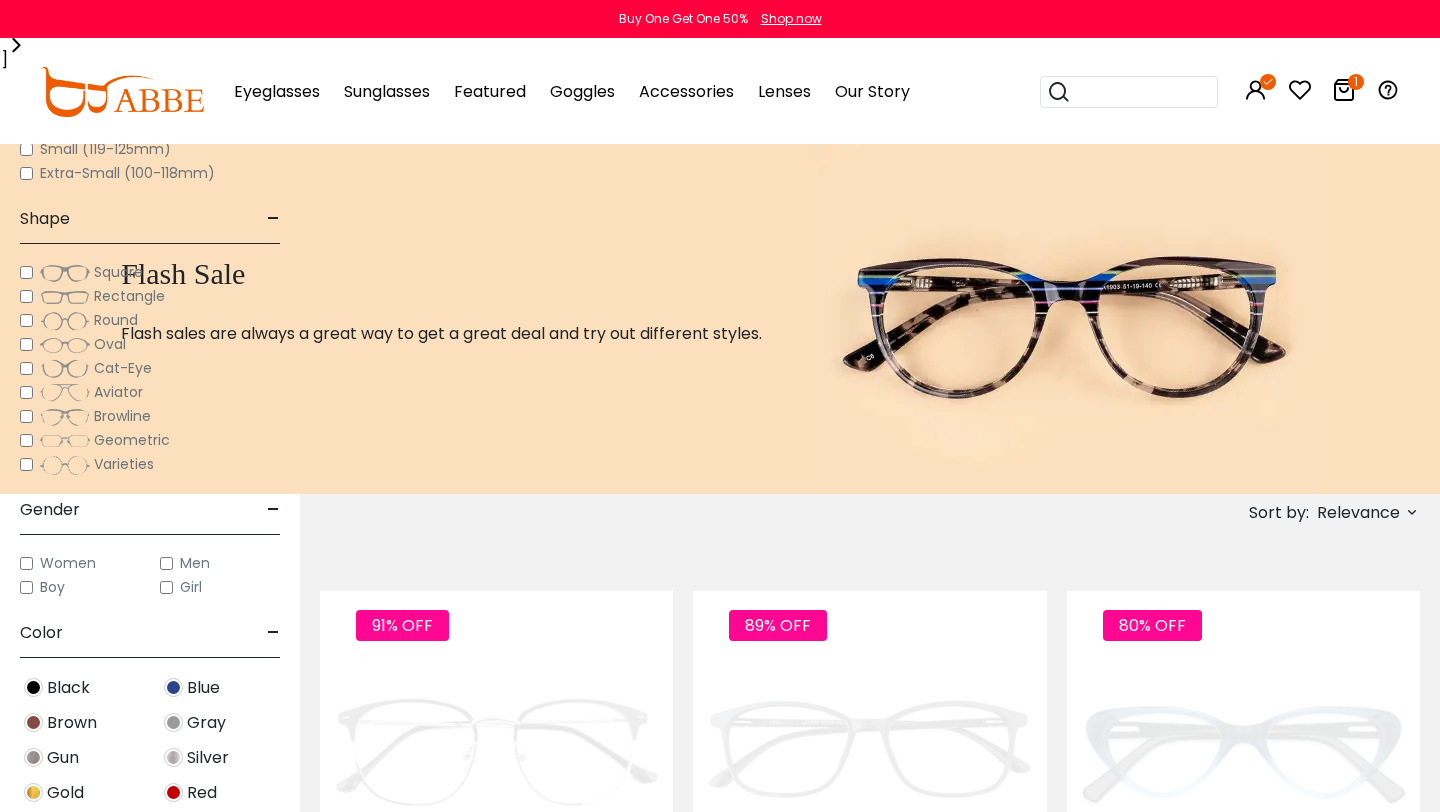 scroll, scrollTop: 1100, scrollLeft: 0, axis: vertical 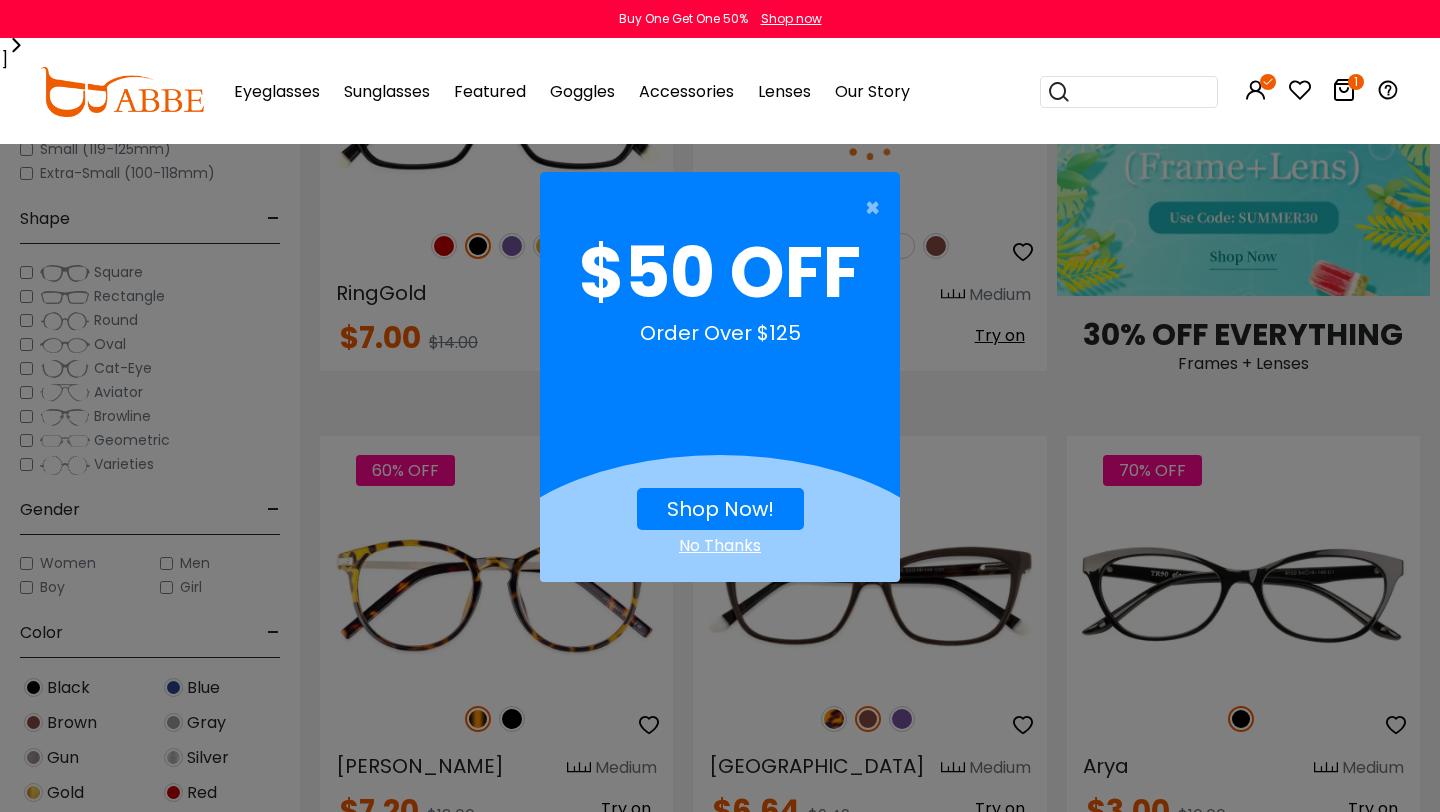 click on "No Thanks" at bounding box center (720, 546) 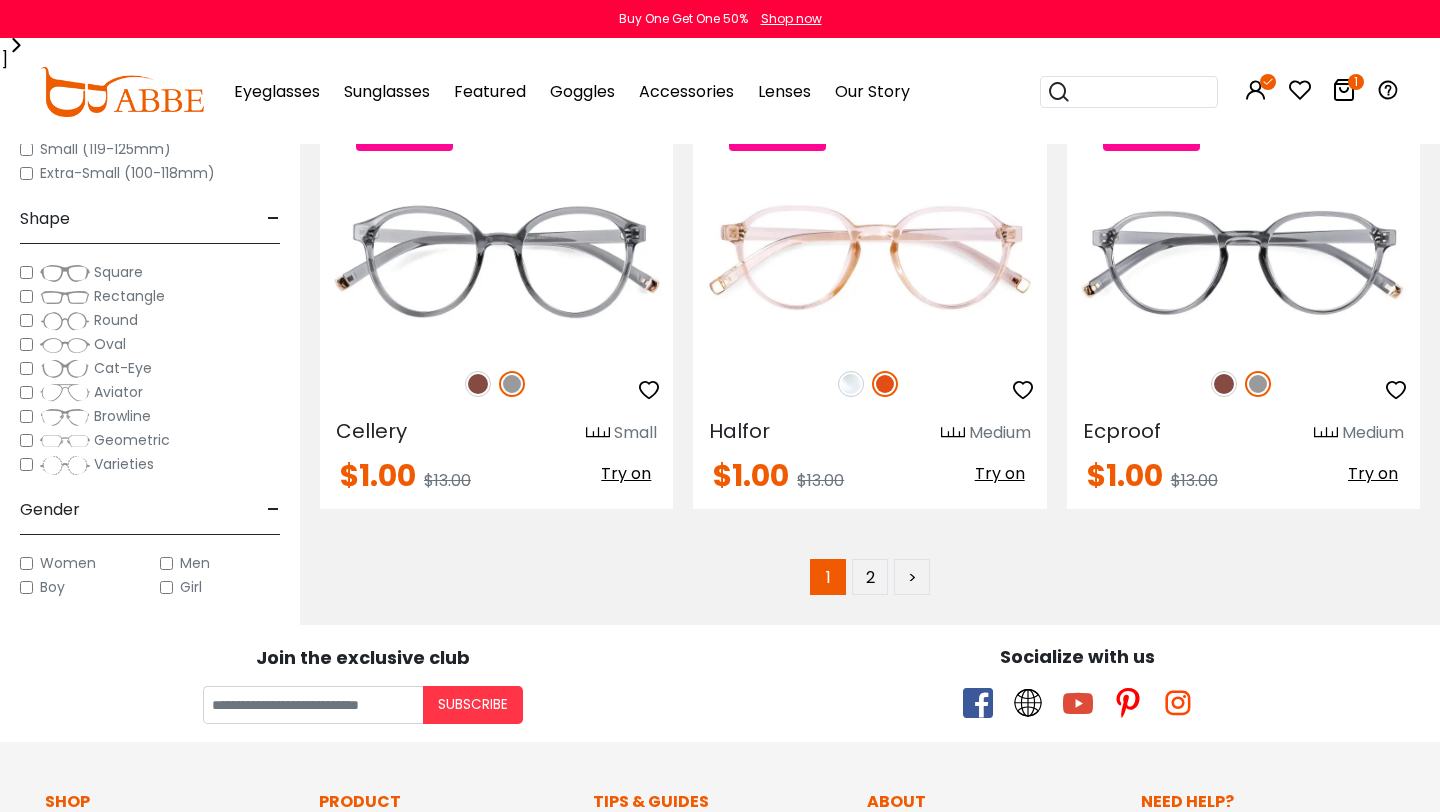 scroll, scrollTop: 9374, scrollLeft: 0, axis: vertical 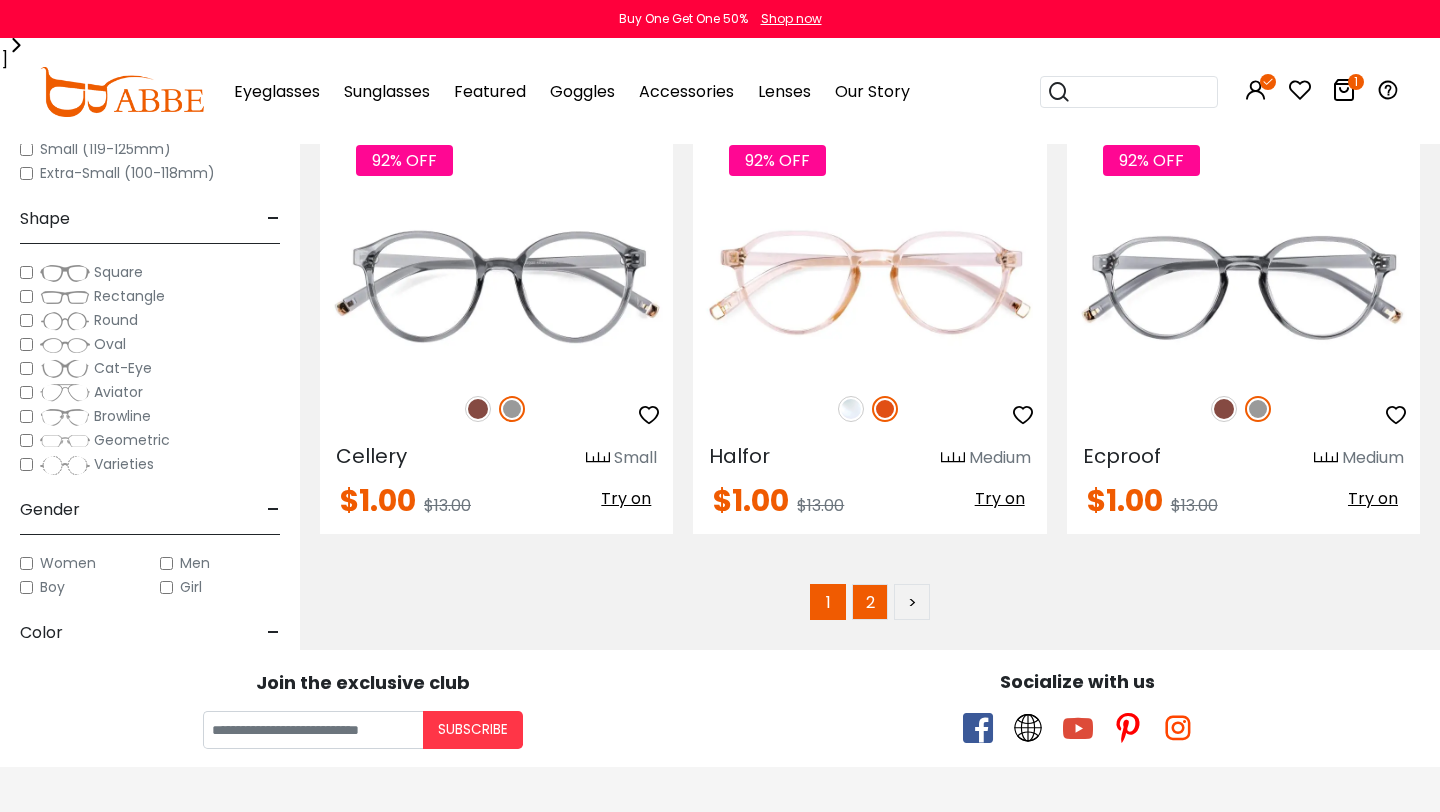 click on "2" at bounding box center [870, 602] 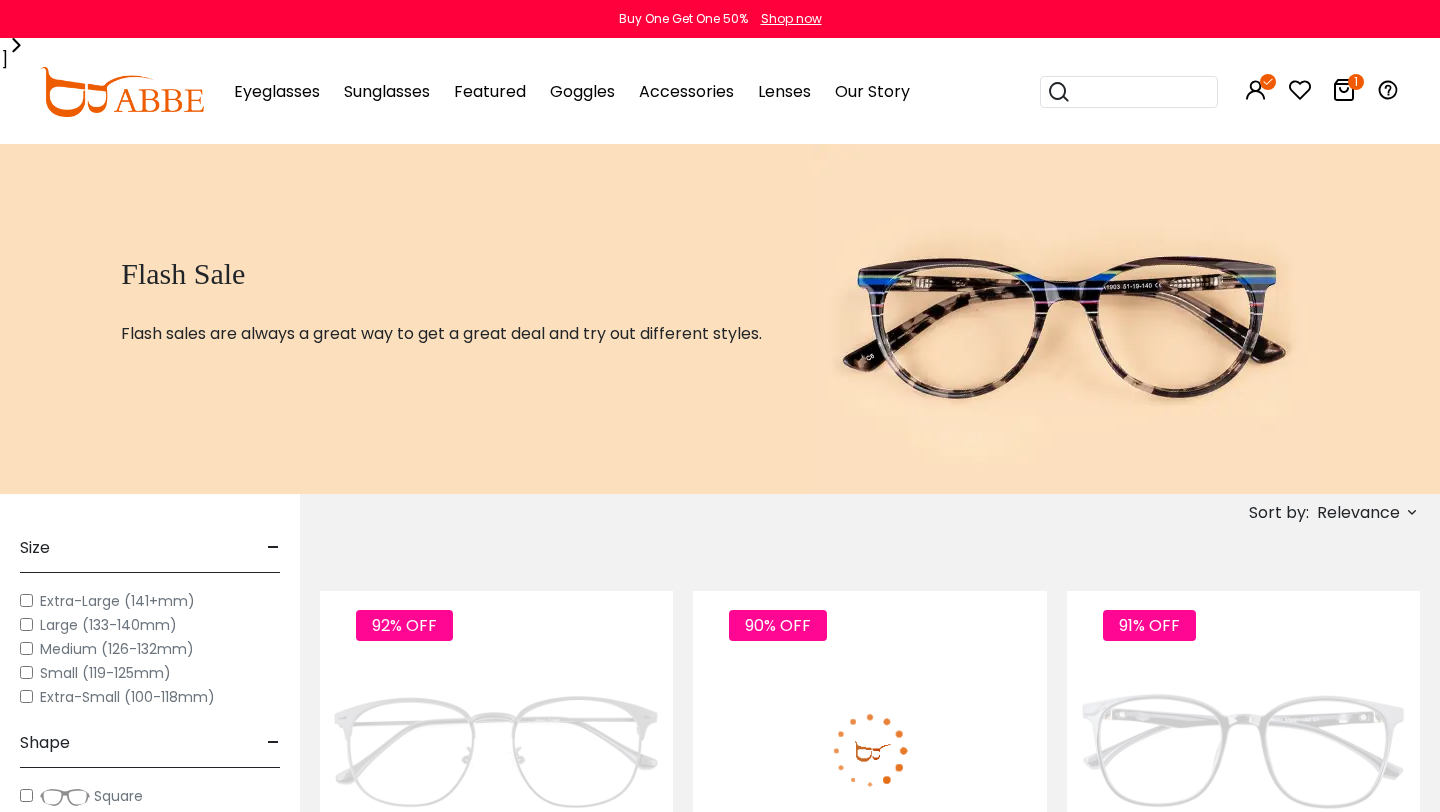 scroll, scrollTop: 0, scrollLeft: 0, axis: both 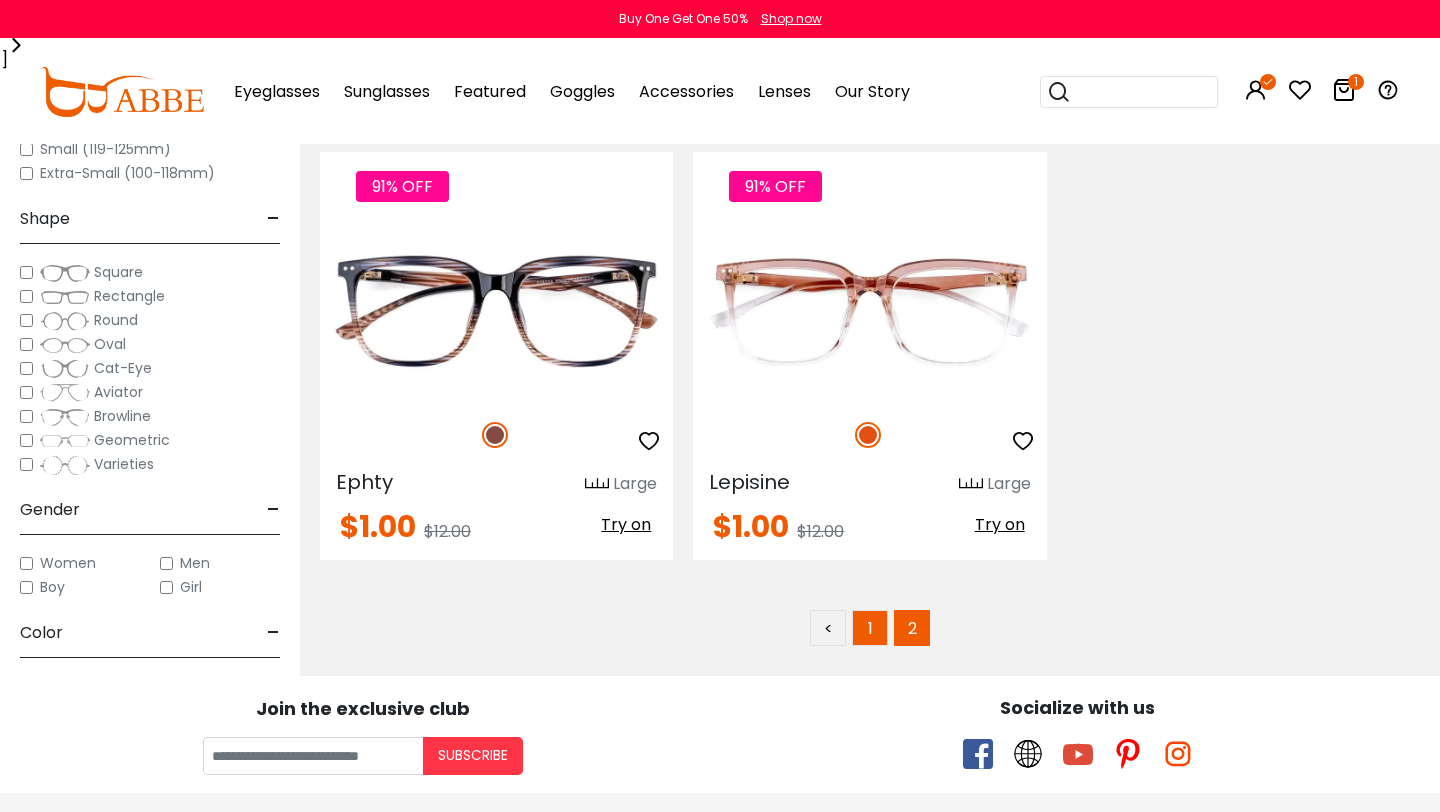 click on "1" at bounding box center (870, 628) 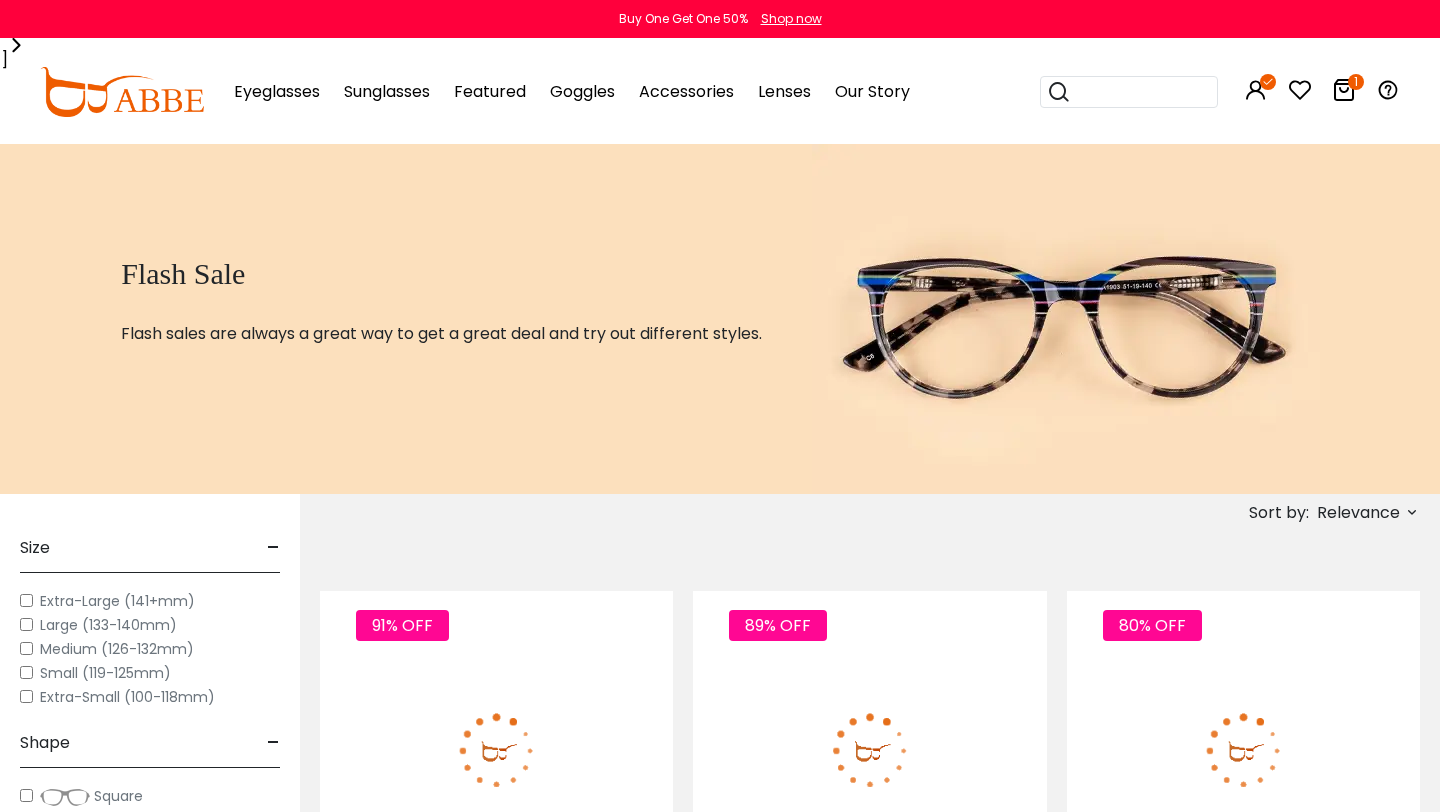 scroll, scrollTop: 0, scrollLeft: 0, axis: both 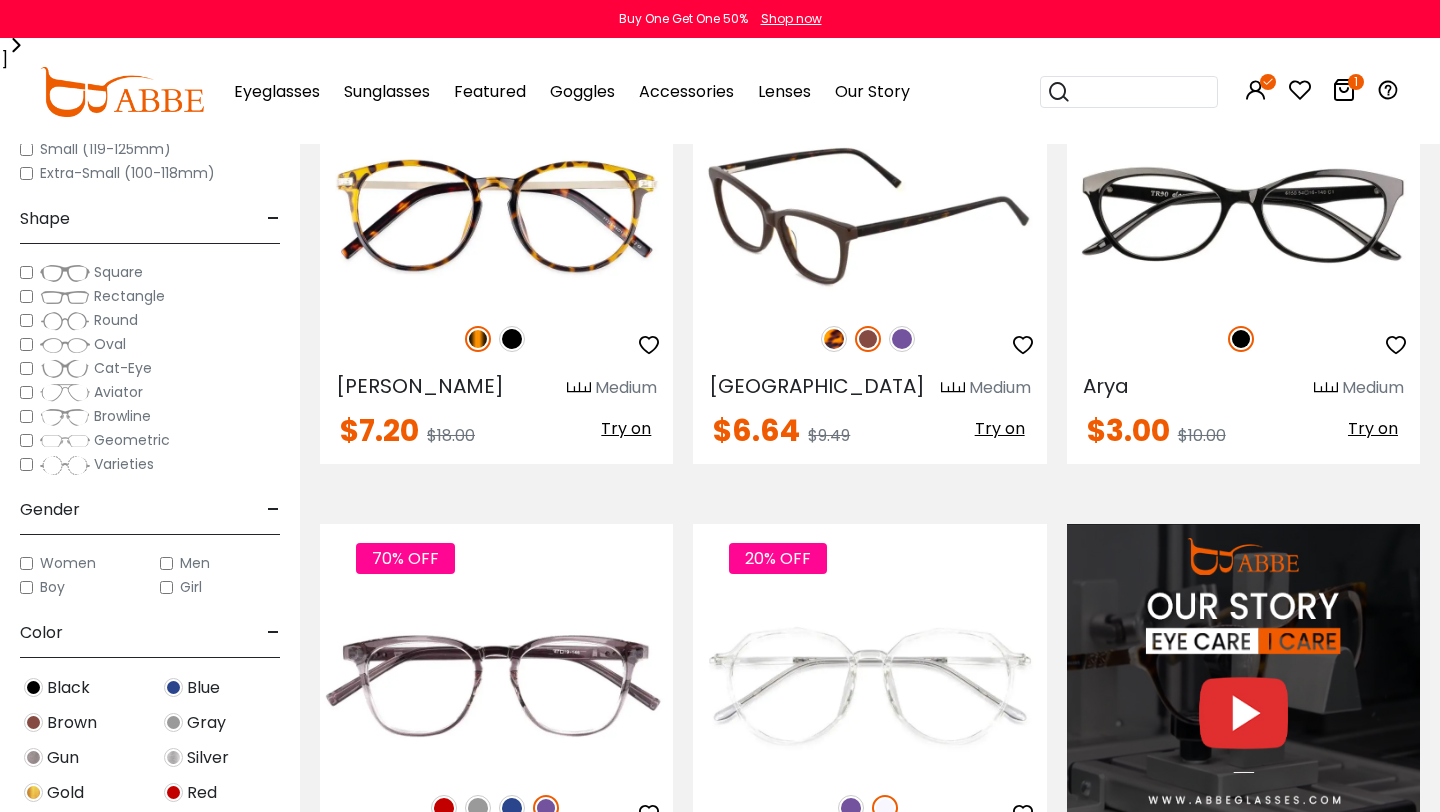 click at bounding box center (834, 339) 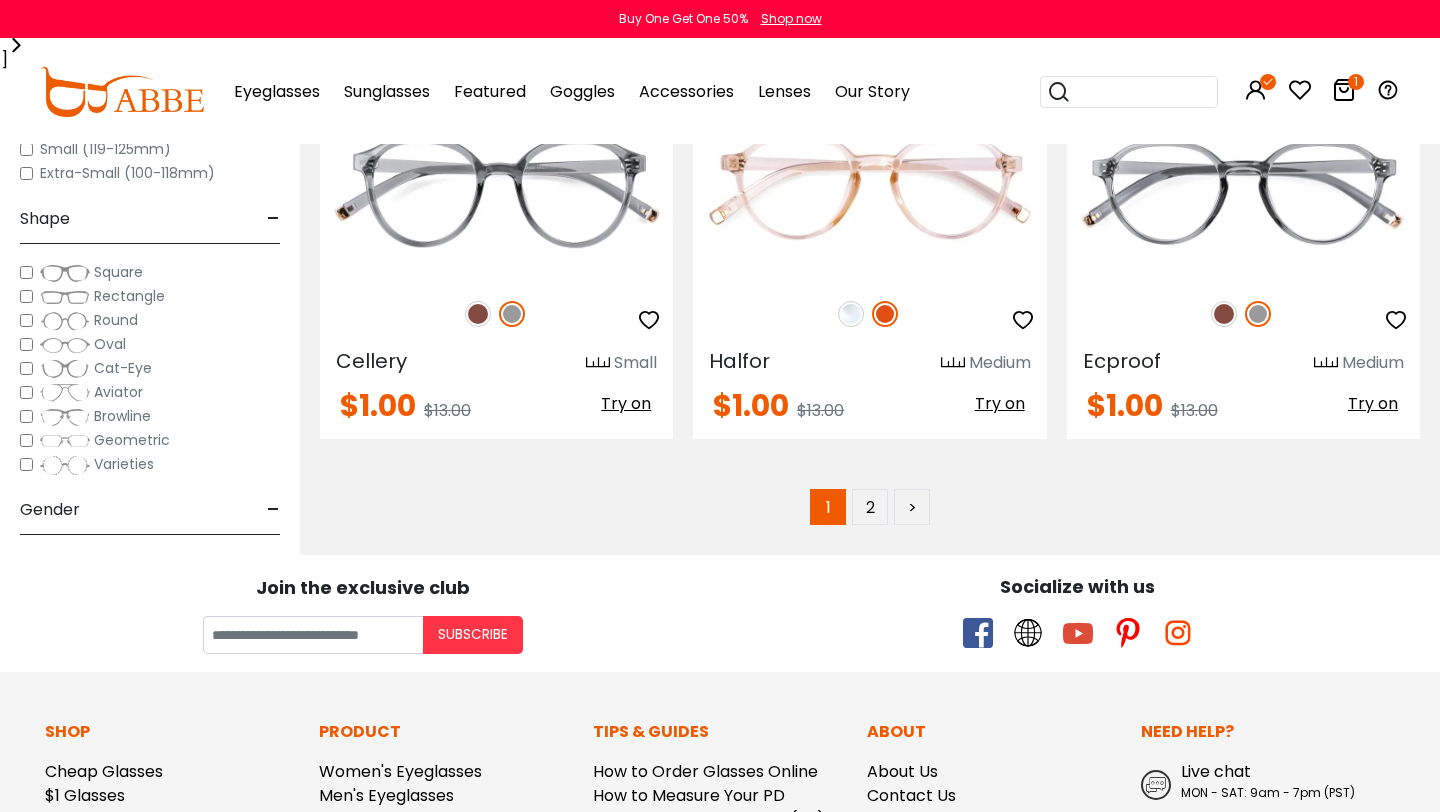 scroll, scrollTop: 9477, scrollLeft: 0, axis: vertical 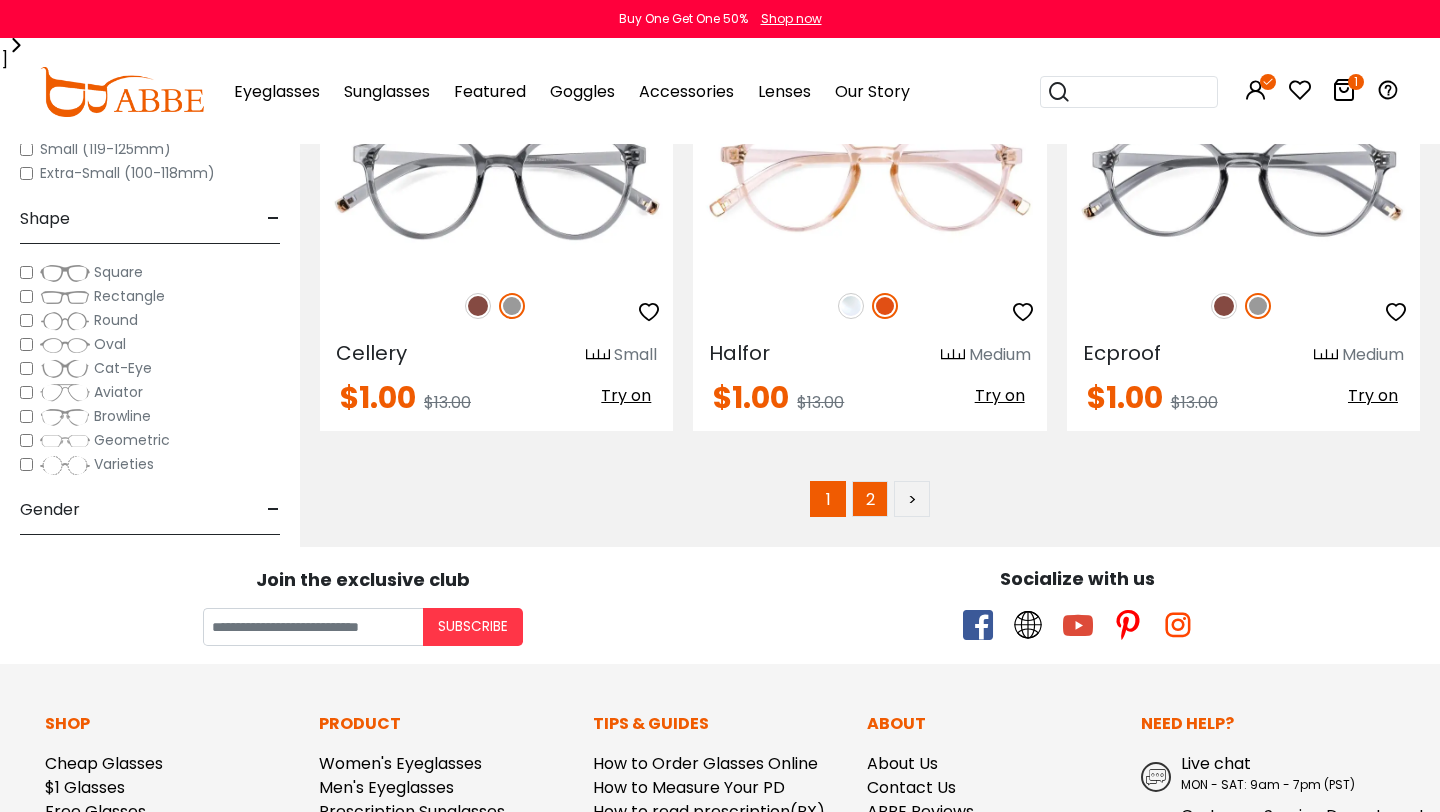 click on "2" at bounding box center [870, 499] 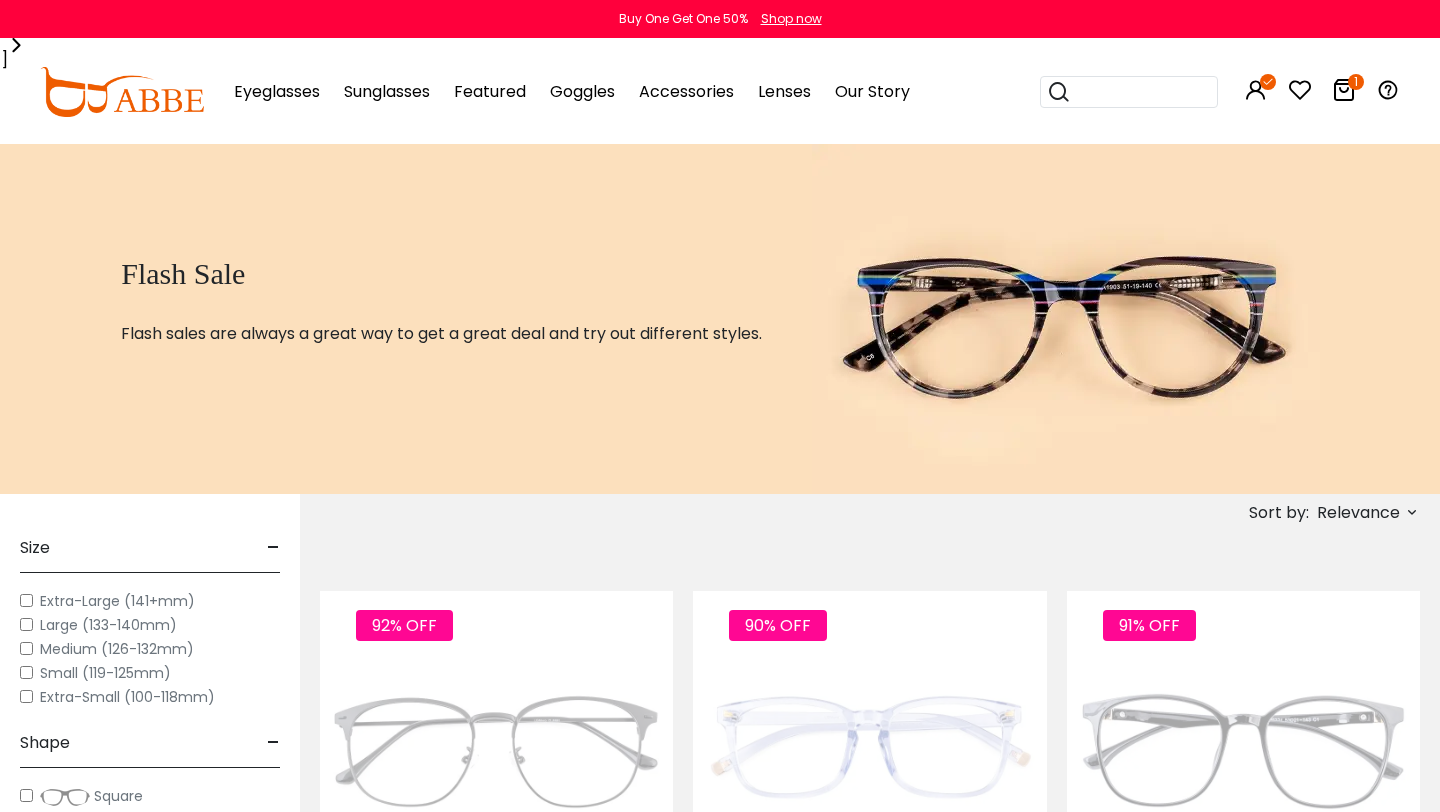 scroll, scrollTop: 0, scrollLeft: 0, axis: both 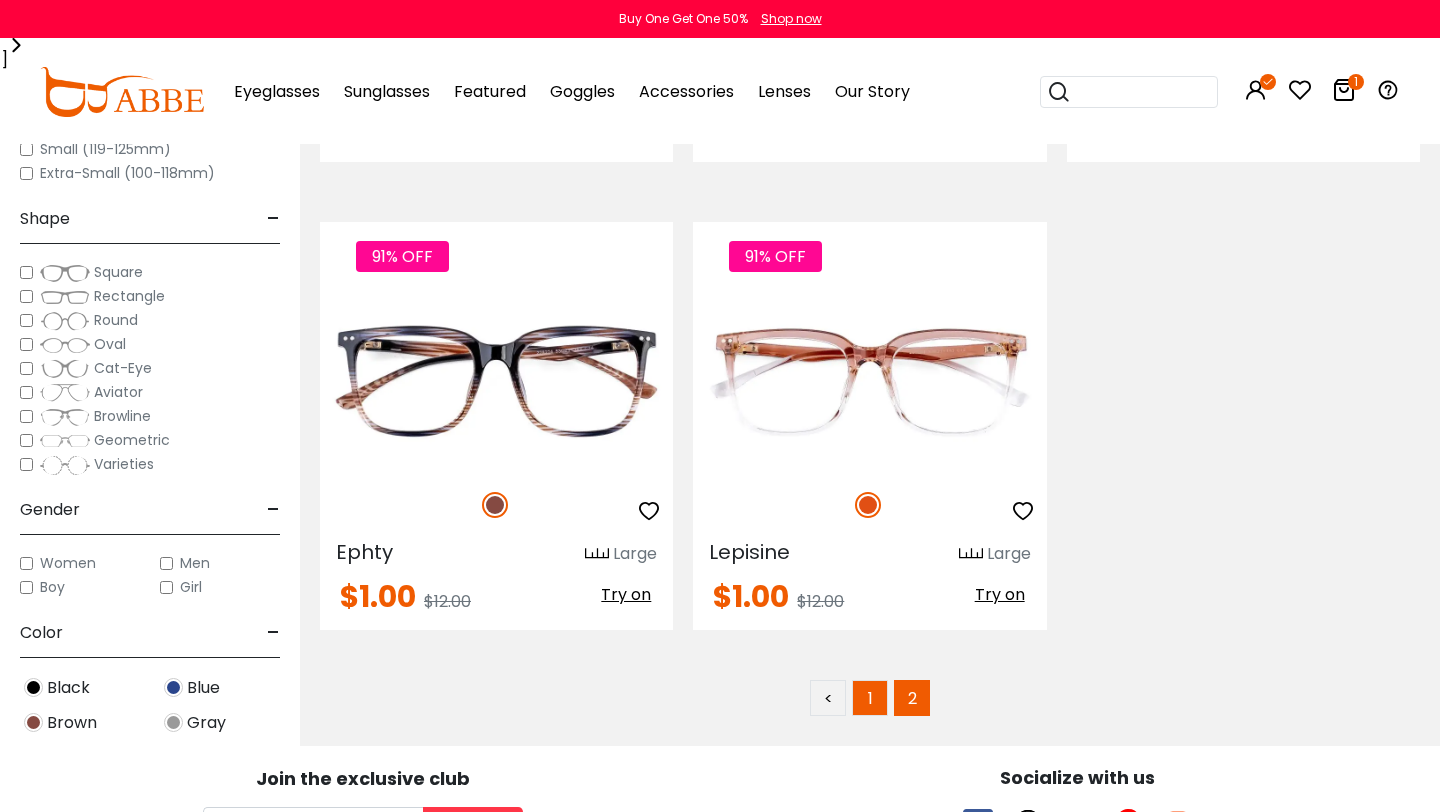 click on "1" at bounding box center [870, 698] 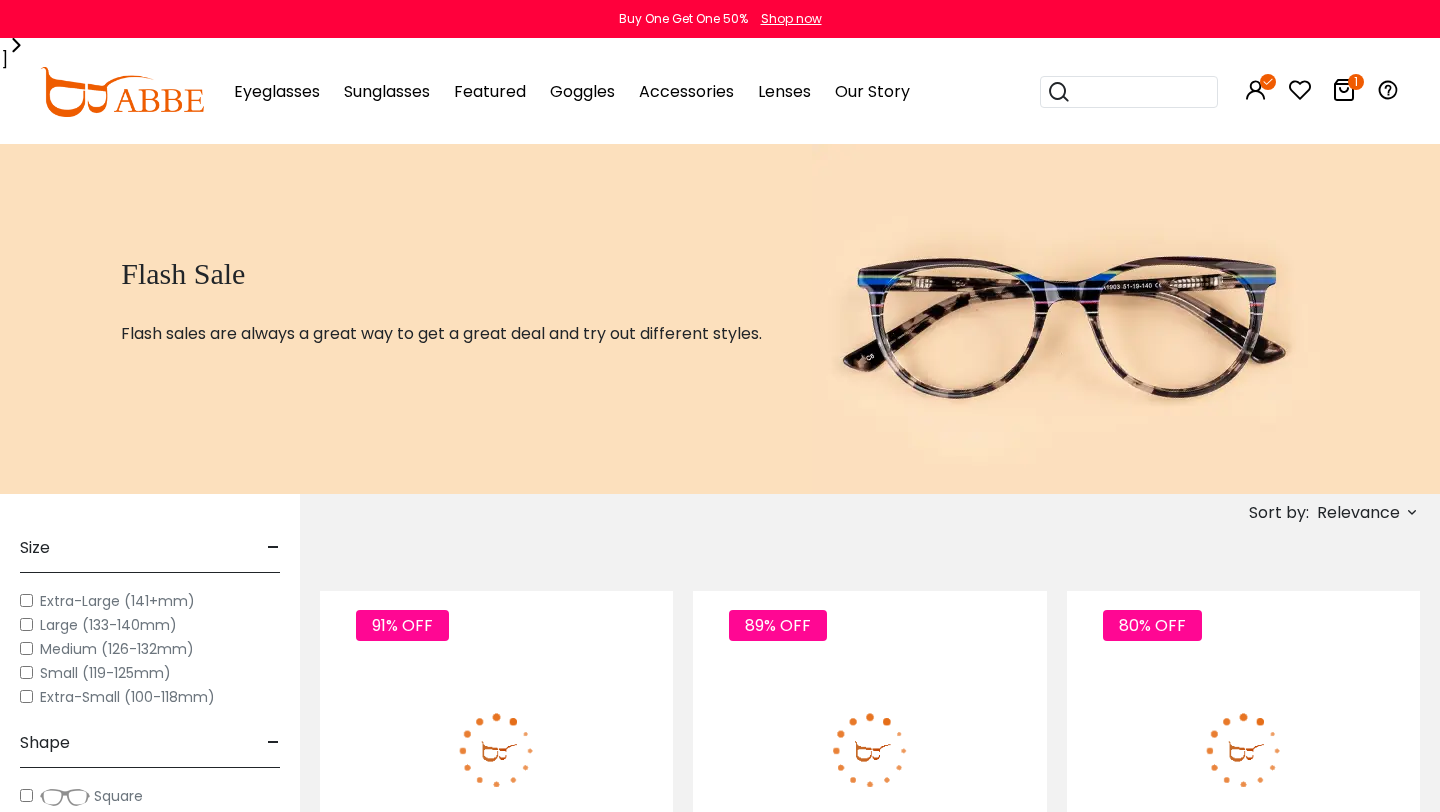 scroll, scrollTop: 0, scrollLeft: 0, axis: both 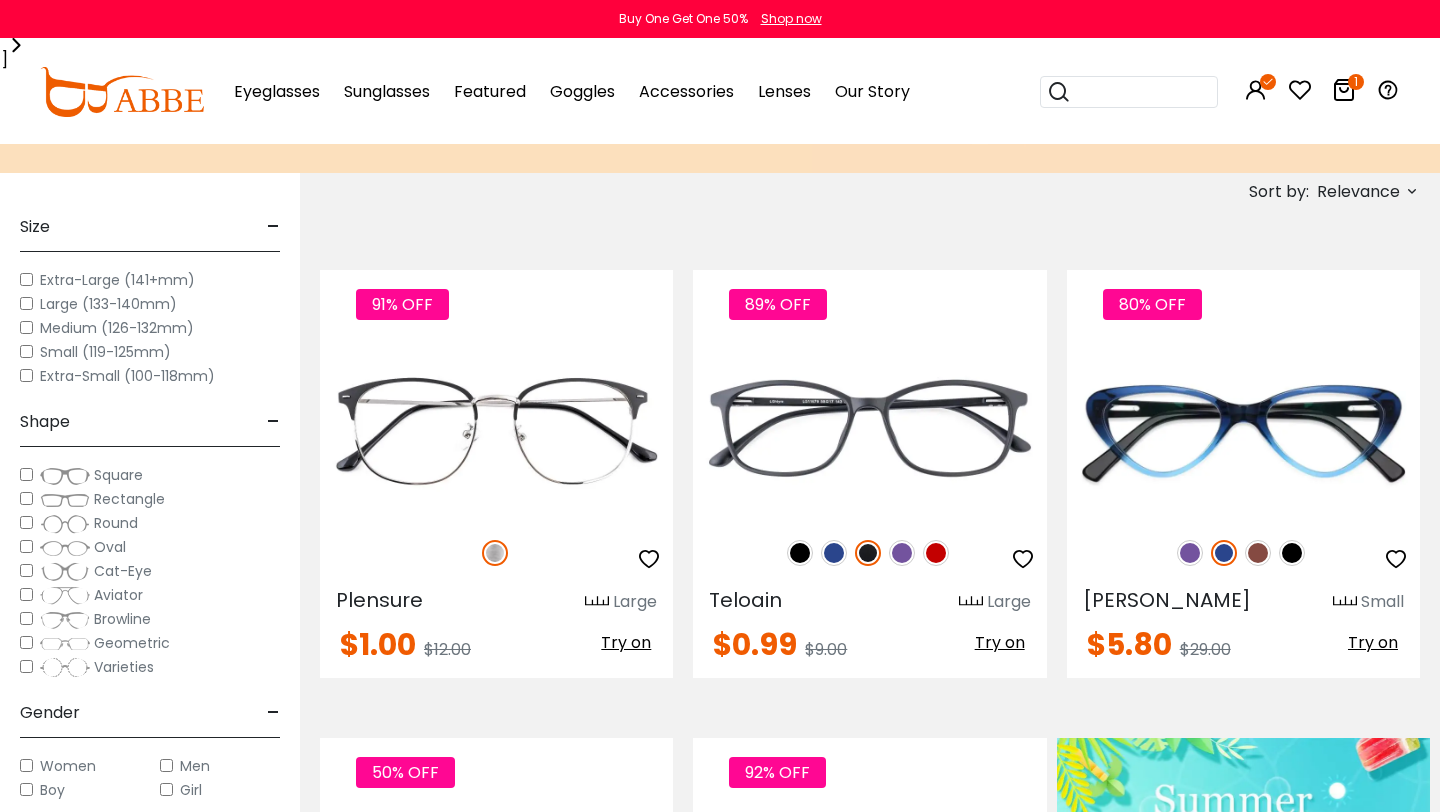 click on "Sort by:
Relevance
Relevance
New Arrivals
Best Sellers Prices High To Low Large" at bounding box center [870, 4938] 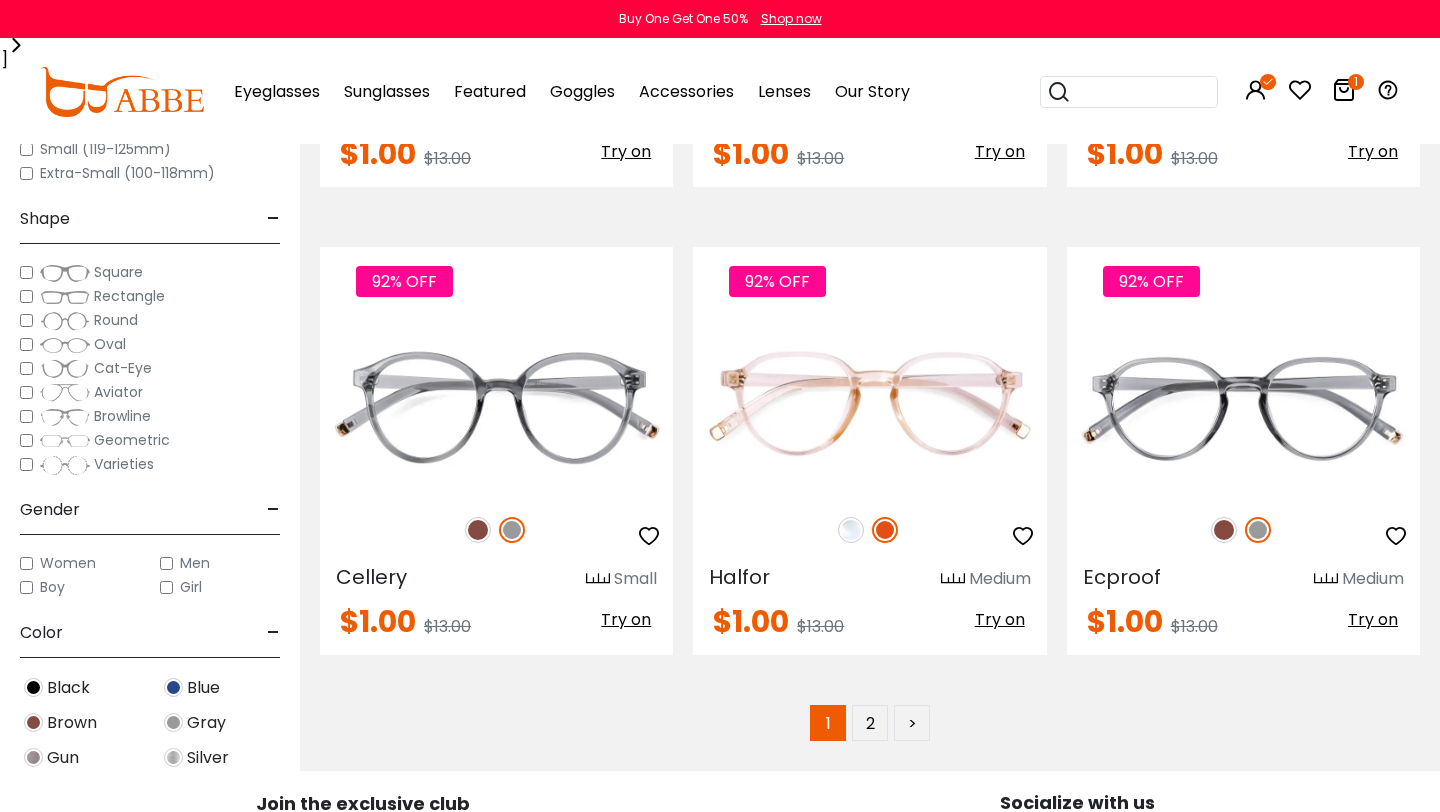 scroll, scrollTop: 9257, scrollLeft: 0, axis: vertical 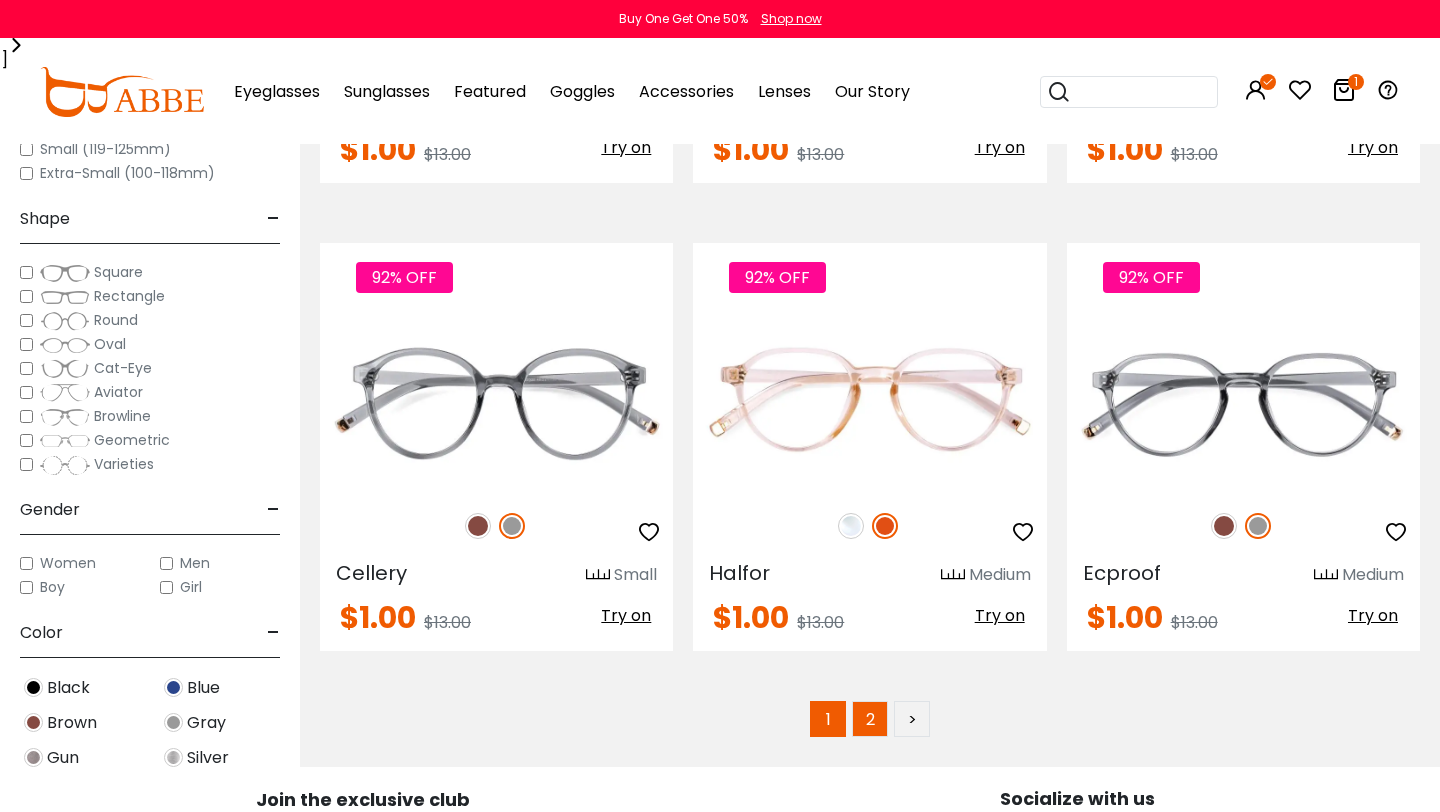 click on "2" at bounding box center [870, 719] 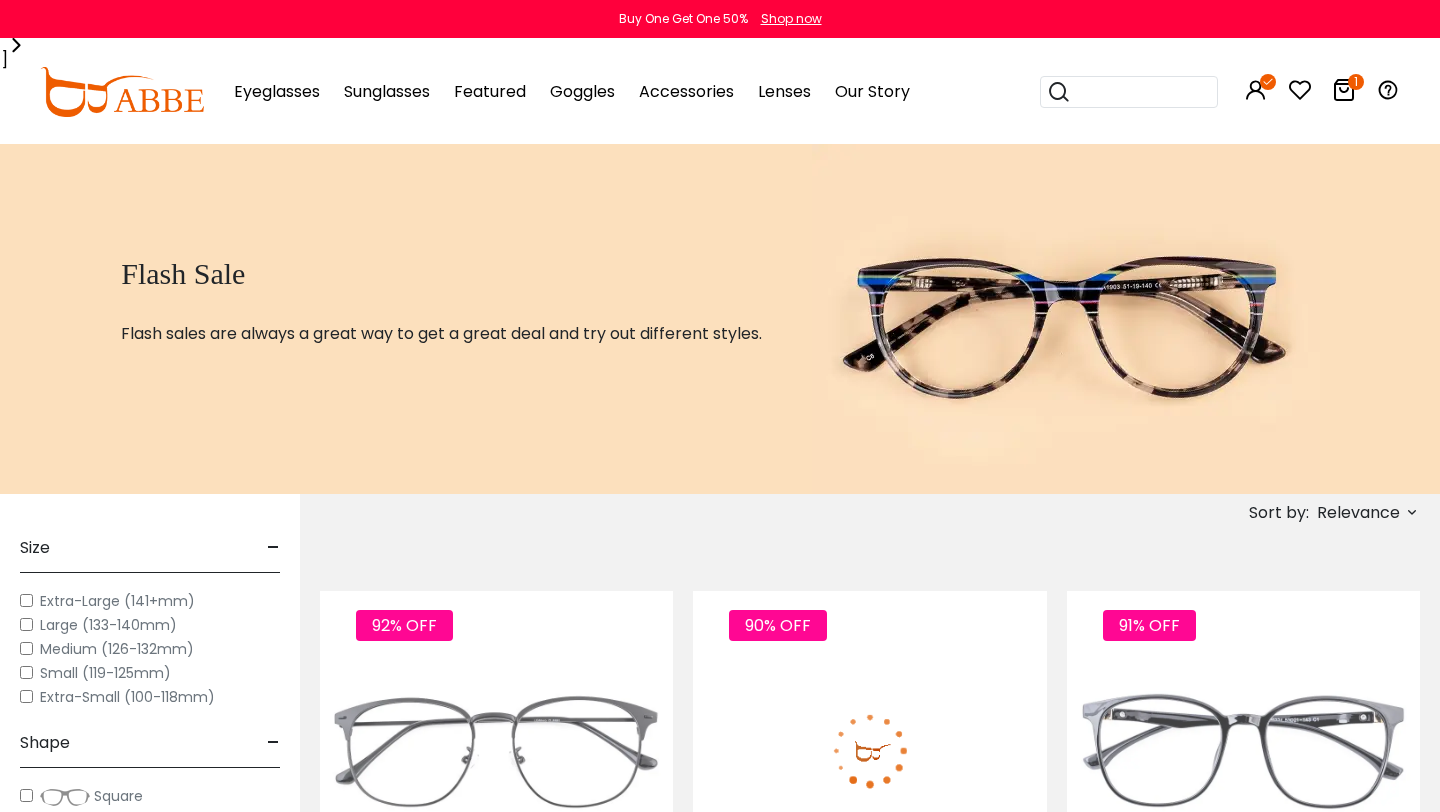 scroll, scrollTop: 0, scrollLeft: 0, axis: both 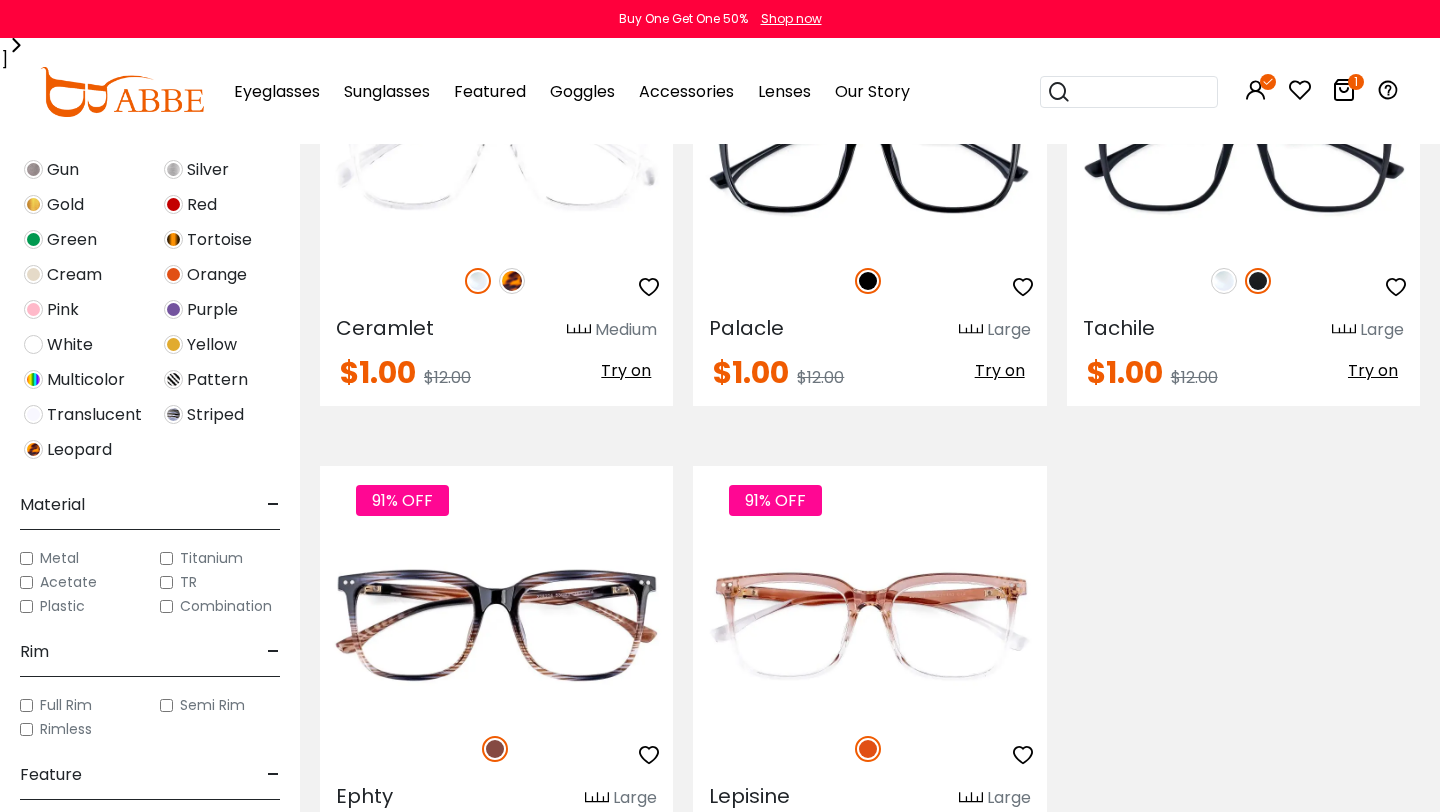 click at bounding box center (33, 449) 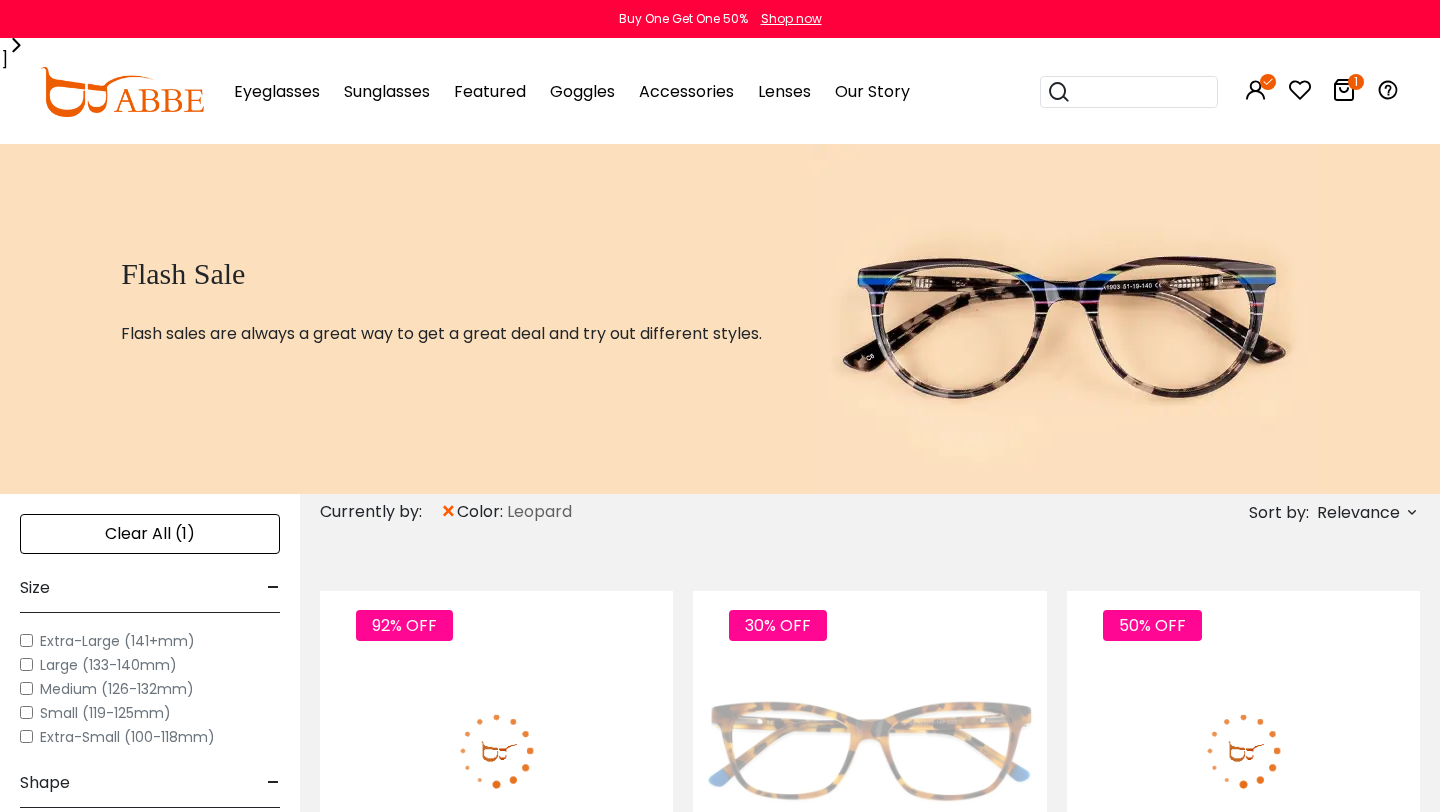 scroll, scrollTop: 0, scrollLeft: 0, axis: both 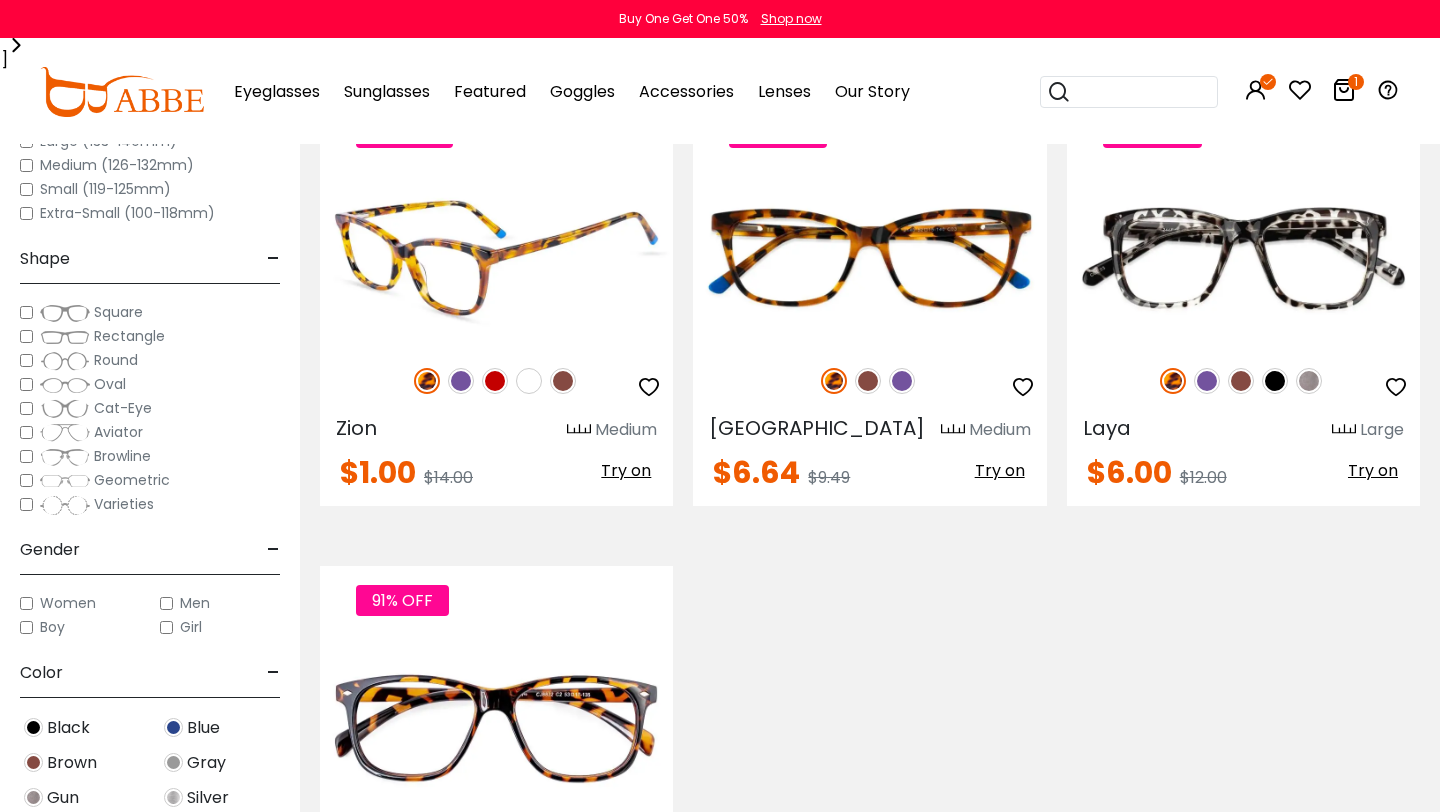 click at bounding box center [496, 258] 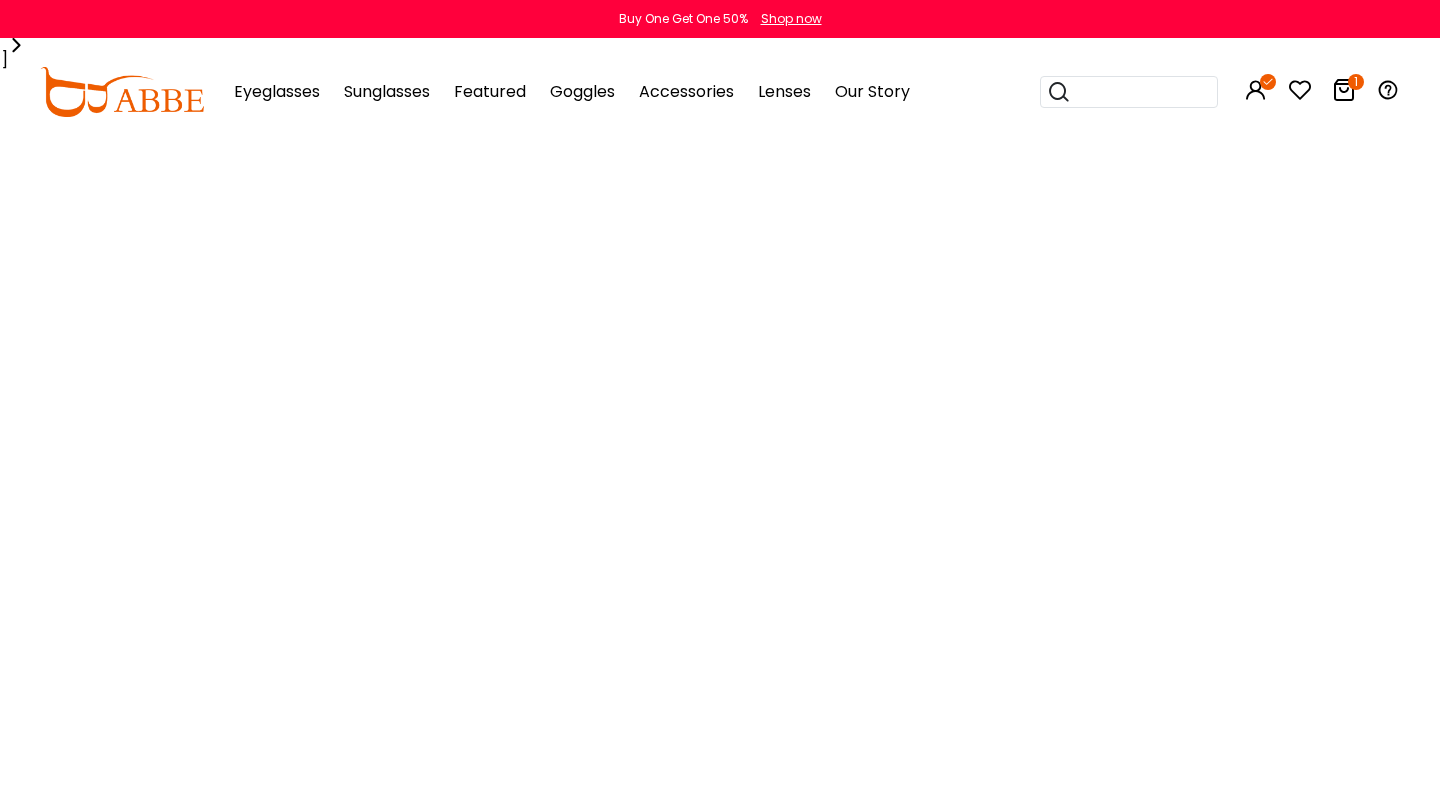 scroll, scrollTop: 0, scrollLeft: 0, axis: both 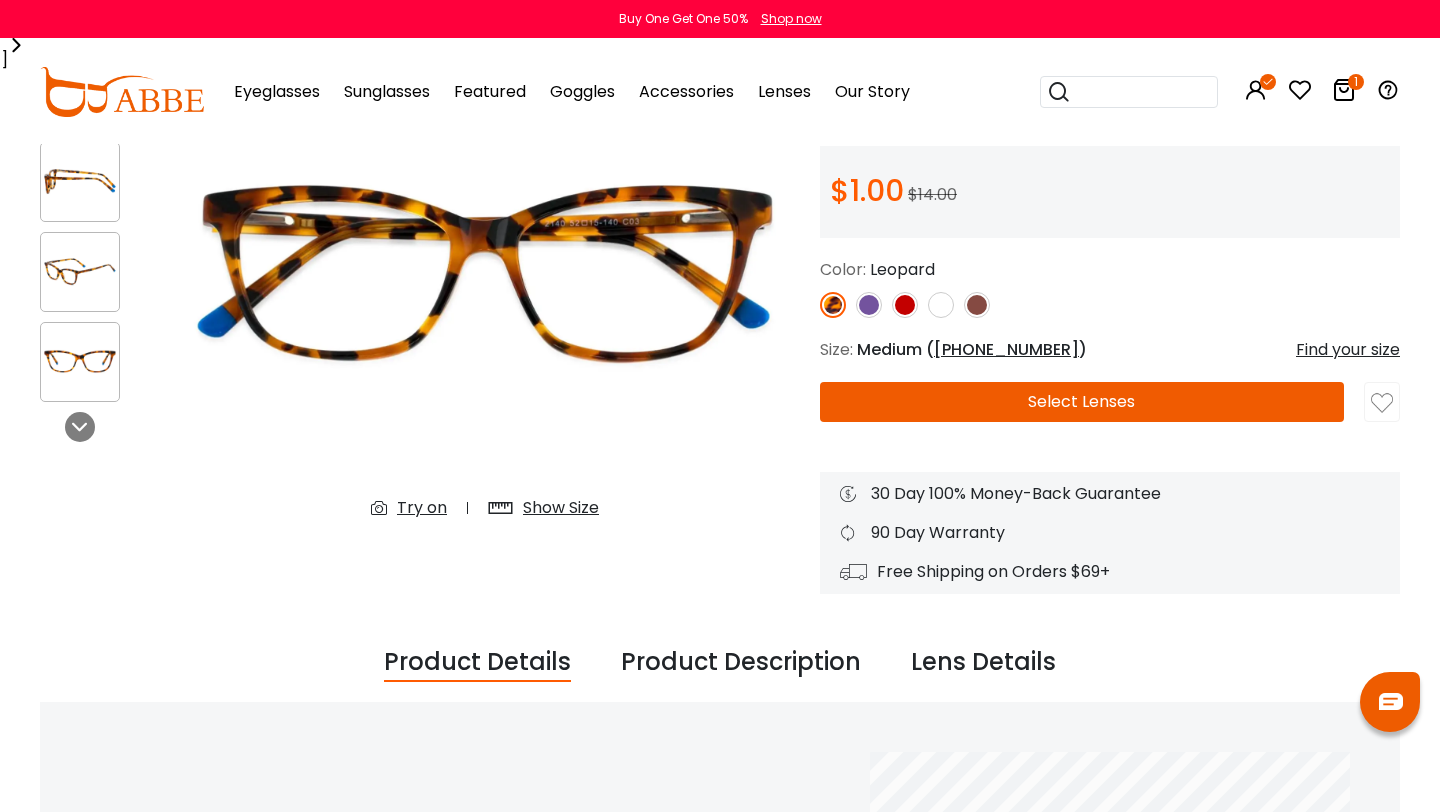click on "Select Lenses" at bounding box center (1082, 402) 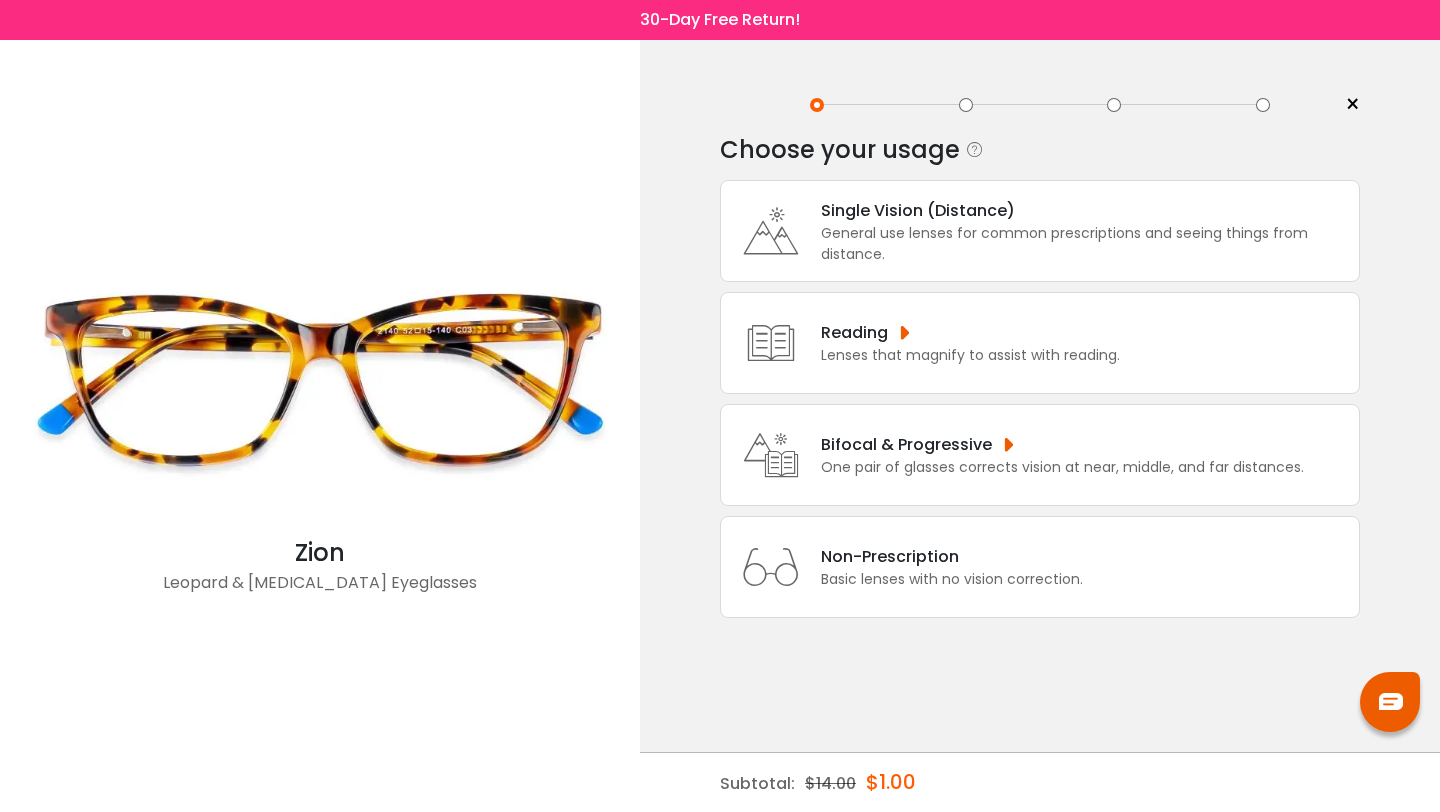scroll, scrollTop: 0, scrollLeft: 0, axis: both 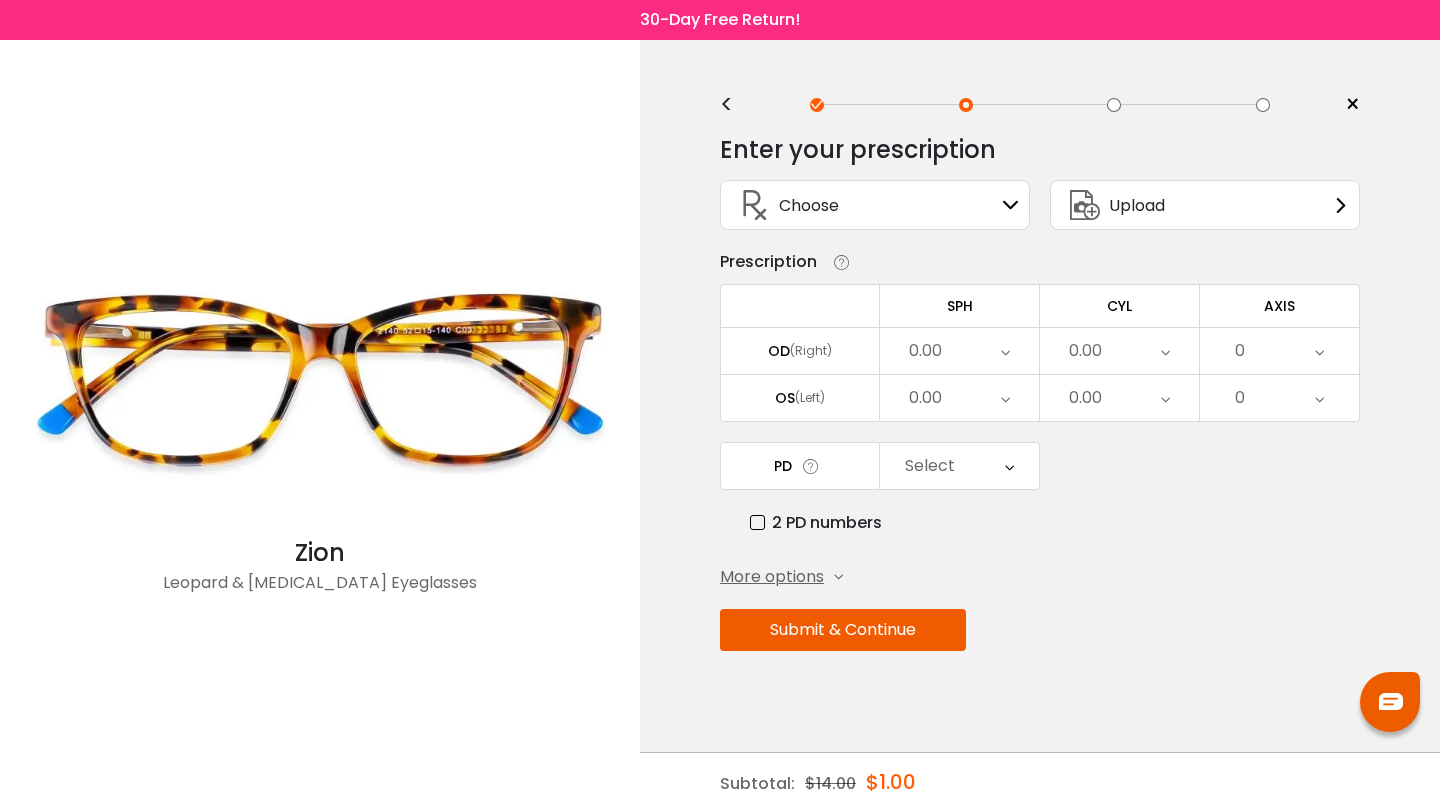 click on "(Right)" at bounding box center [811, 351] 